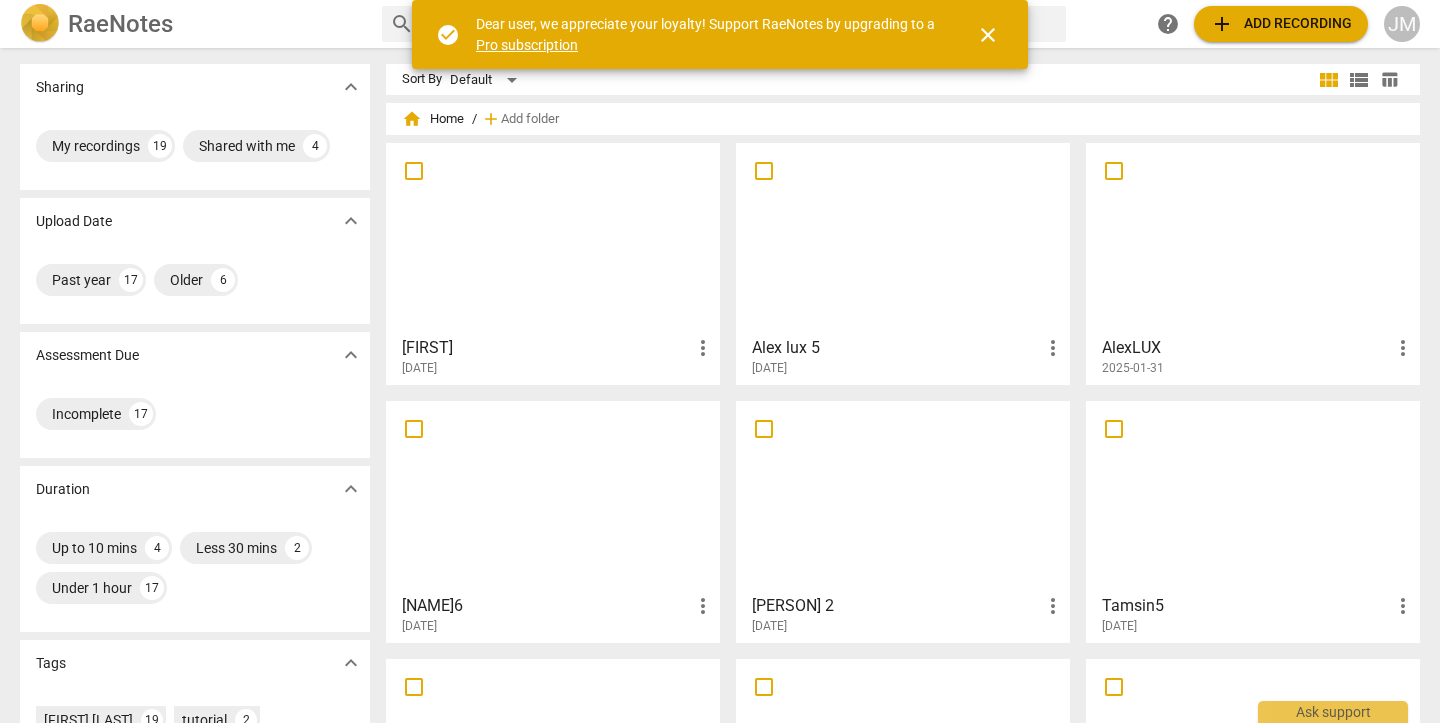 scroll, scrollTop: 0, scrollLeft: 0, axis: both 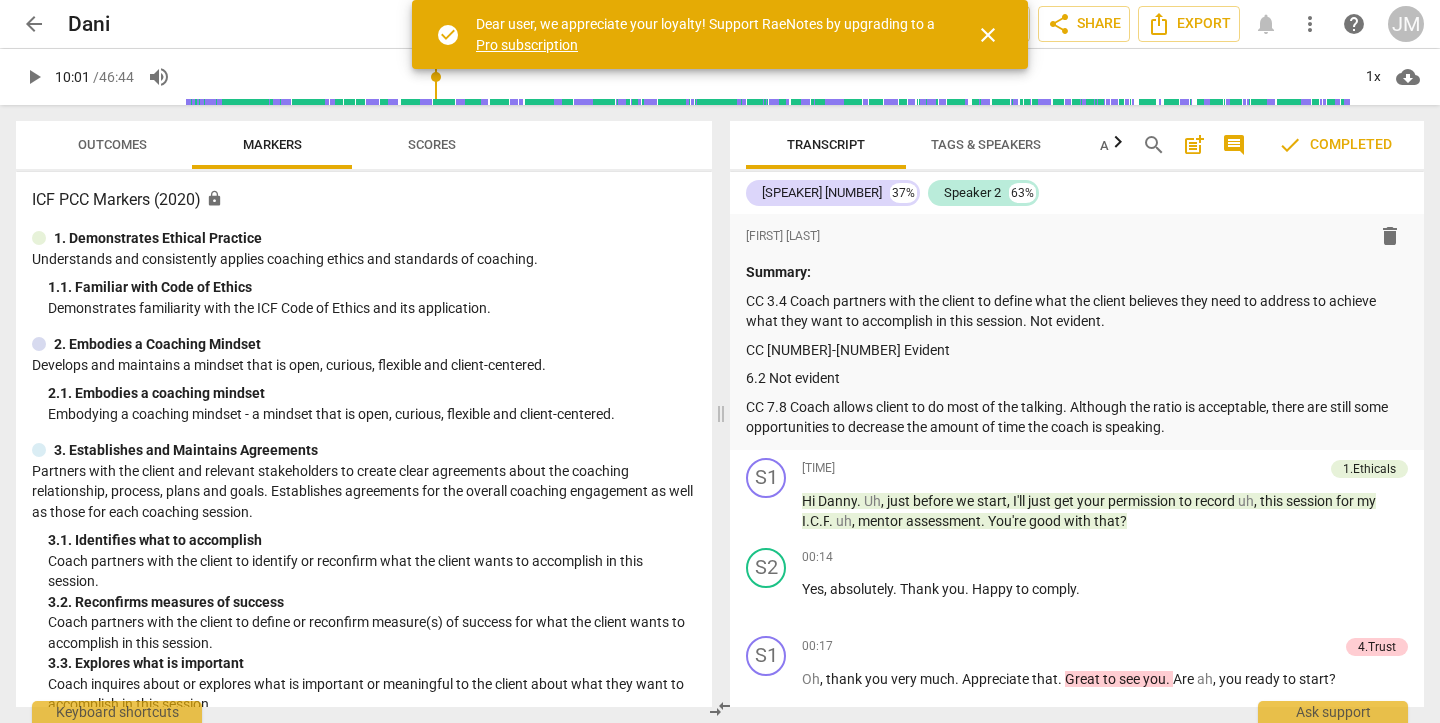 click at bounding box center (767, 77) 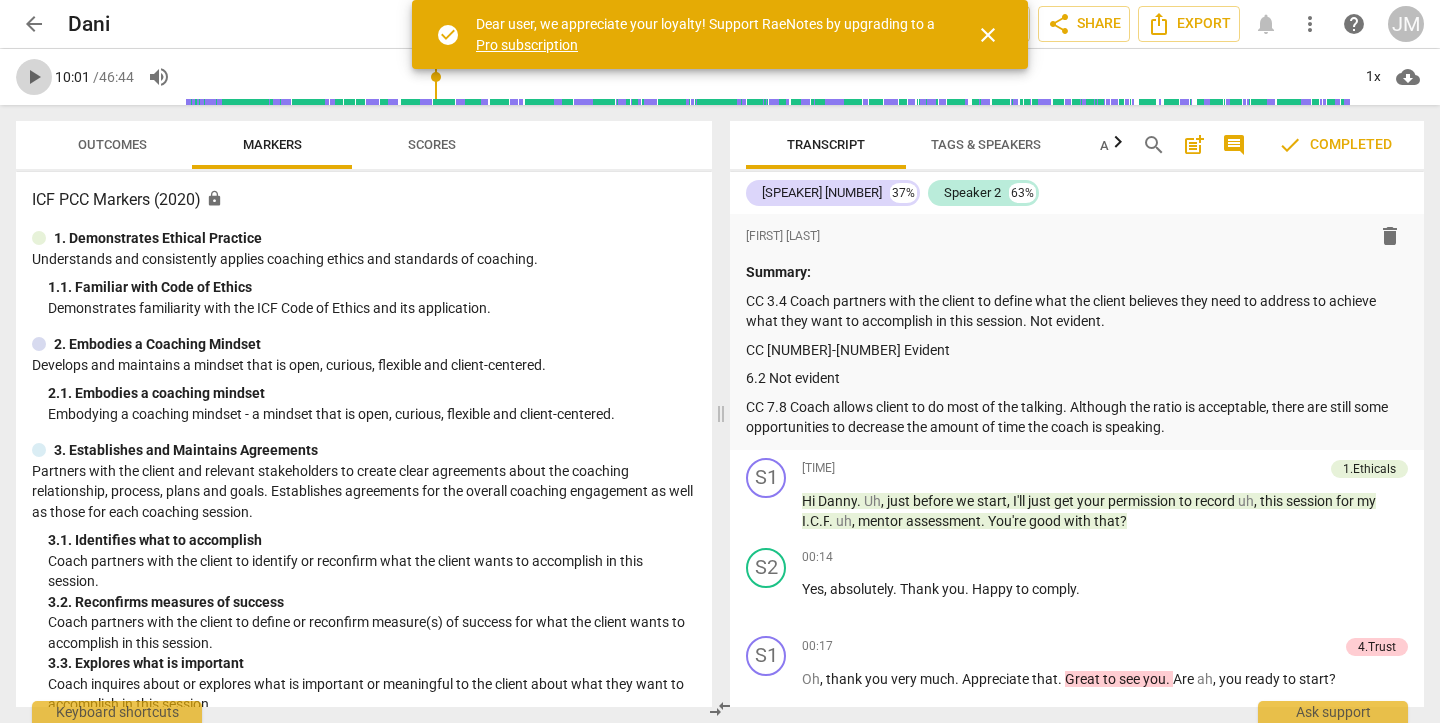 click on "play_arrow" at bounding box center (34, 77) 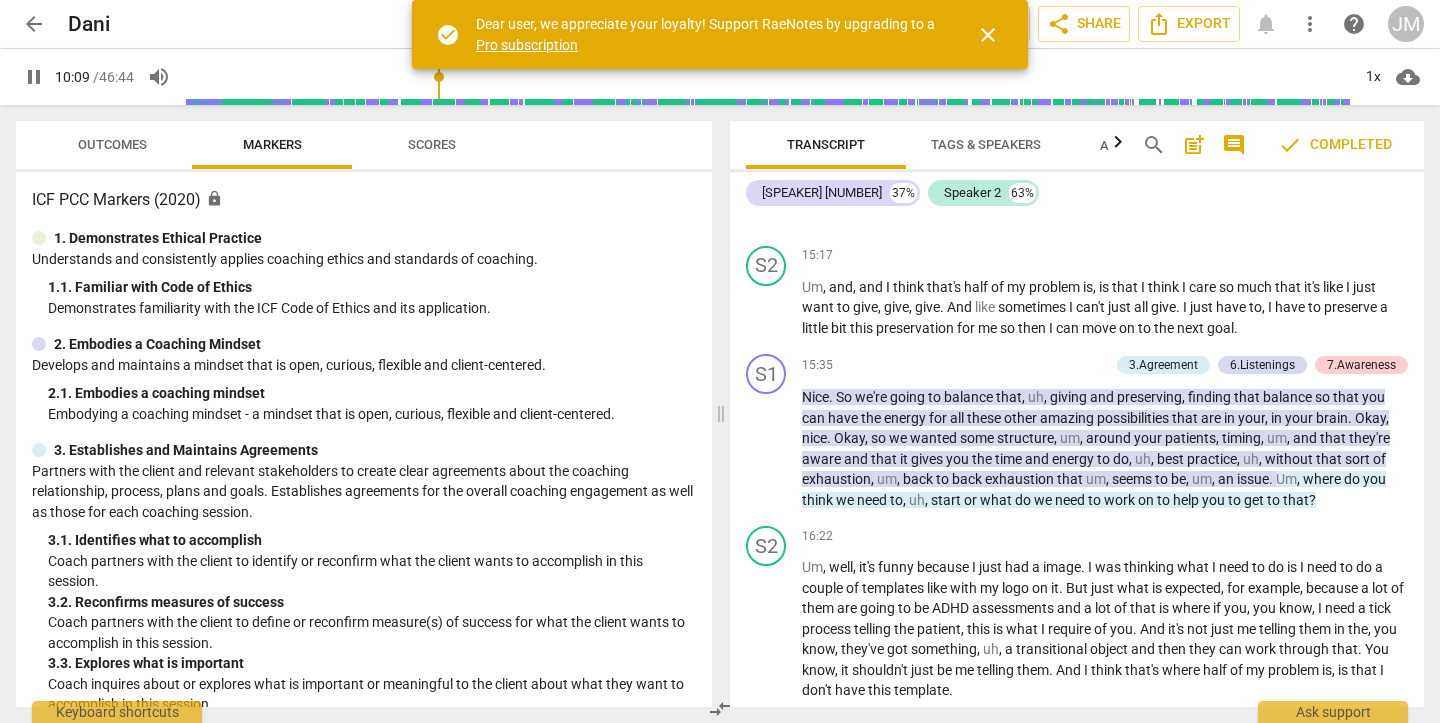 scroll, scrollTop: 5935, scrollLeft: 0, axis: vertical 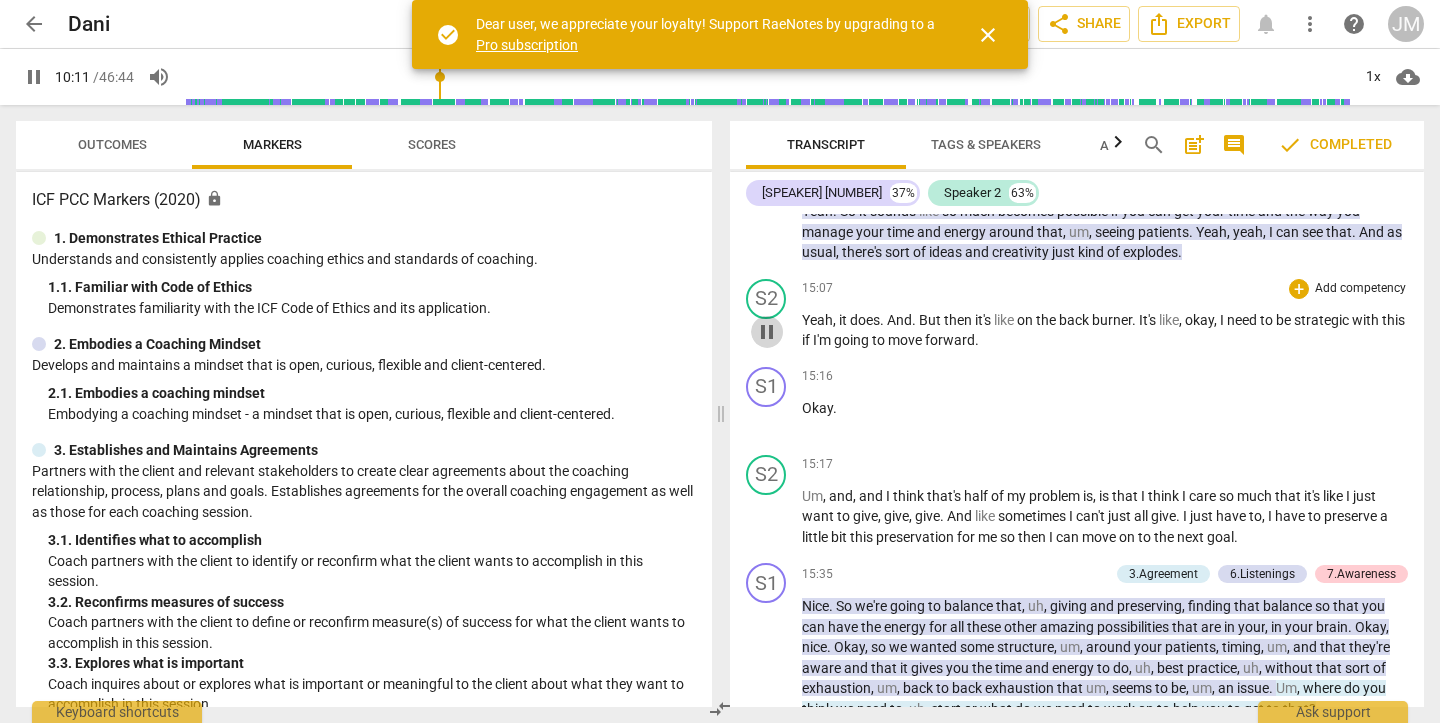 click on "pause" at bounding box center [767, 332] 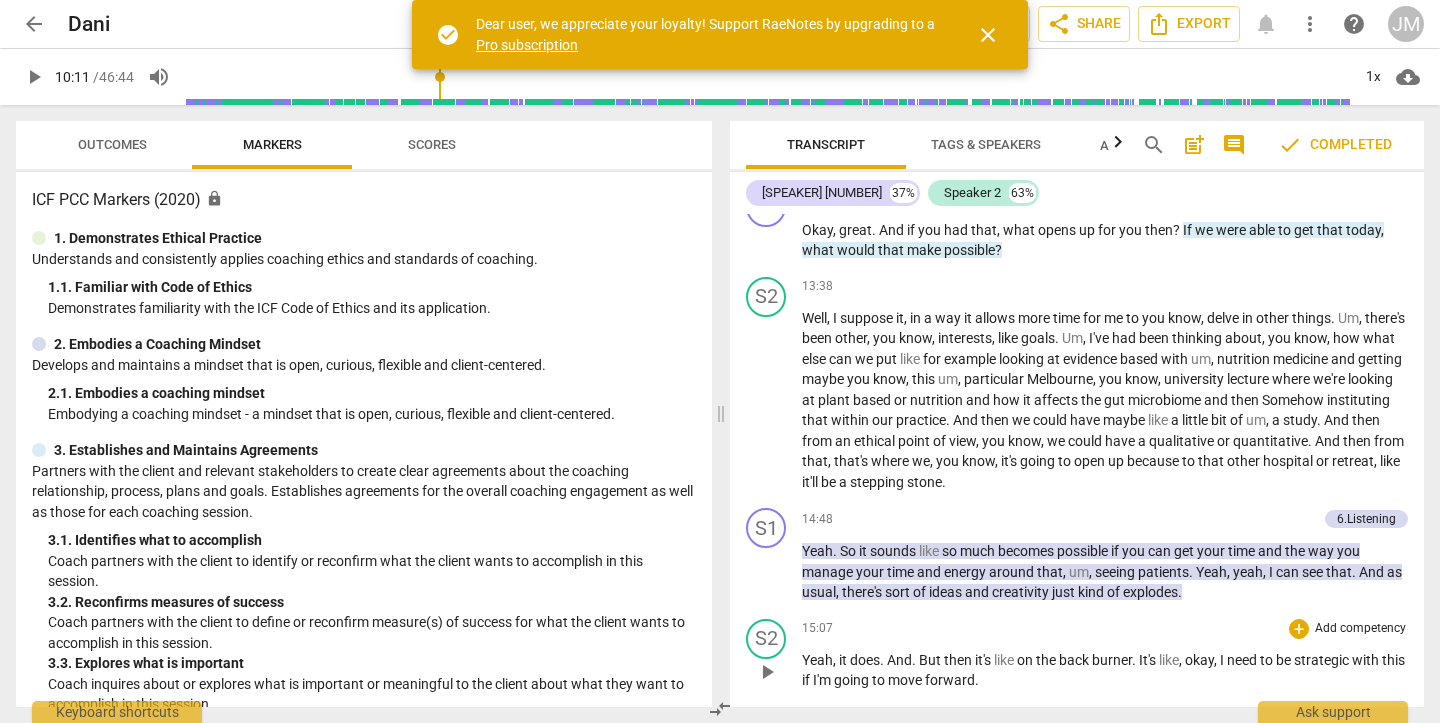 scroll, scrollTop: 5582, scrollLeft: 0, axis: vertical 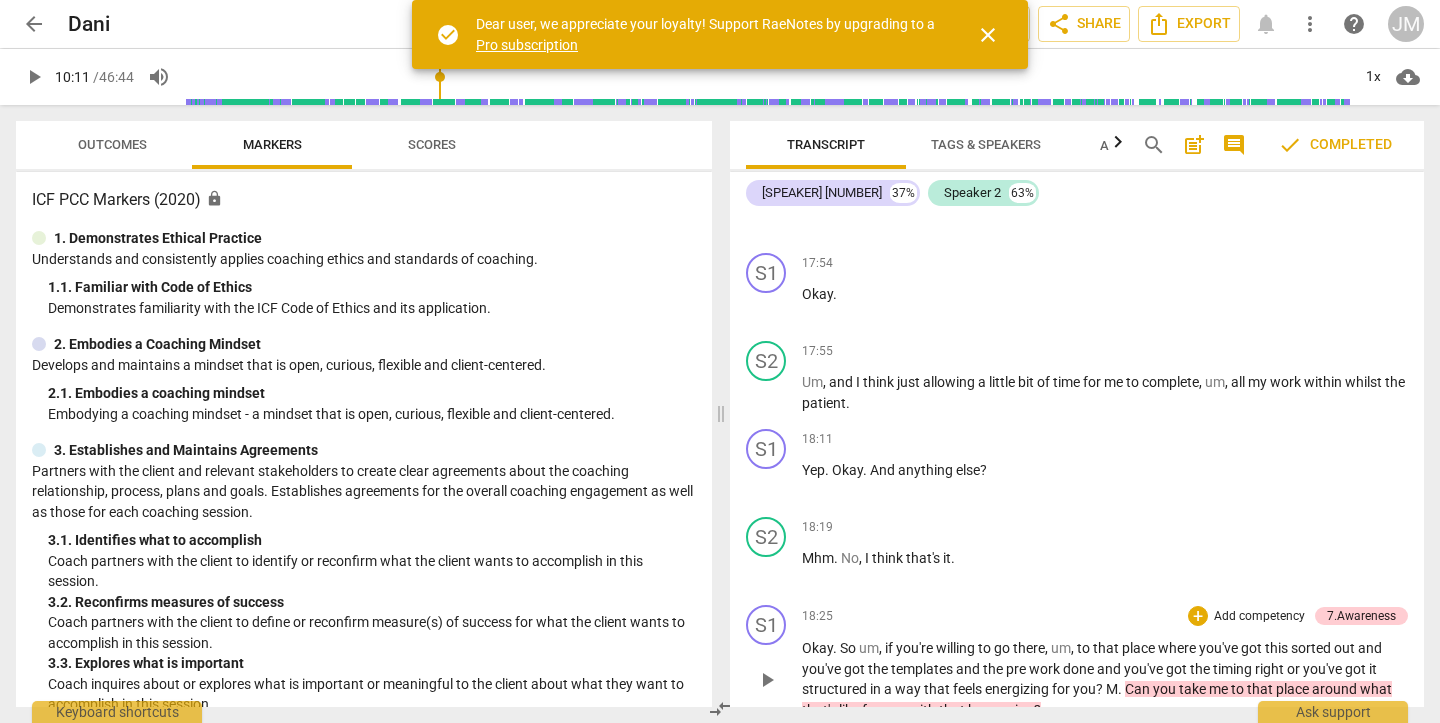 click on "play_arrow" at bounding box center (767, 680) 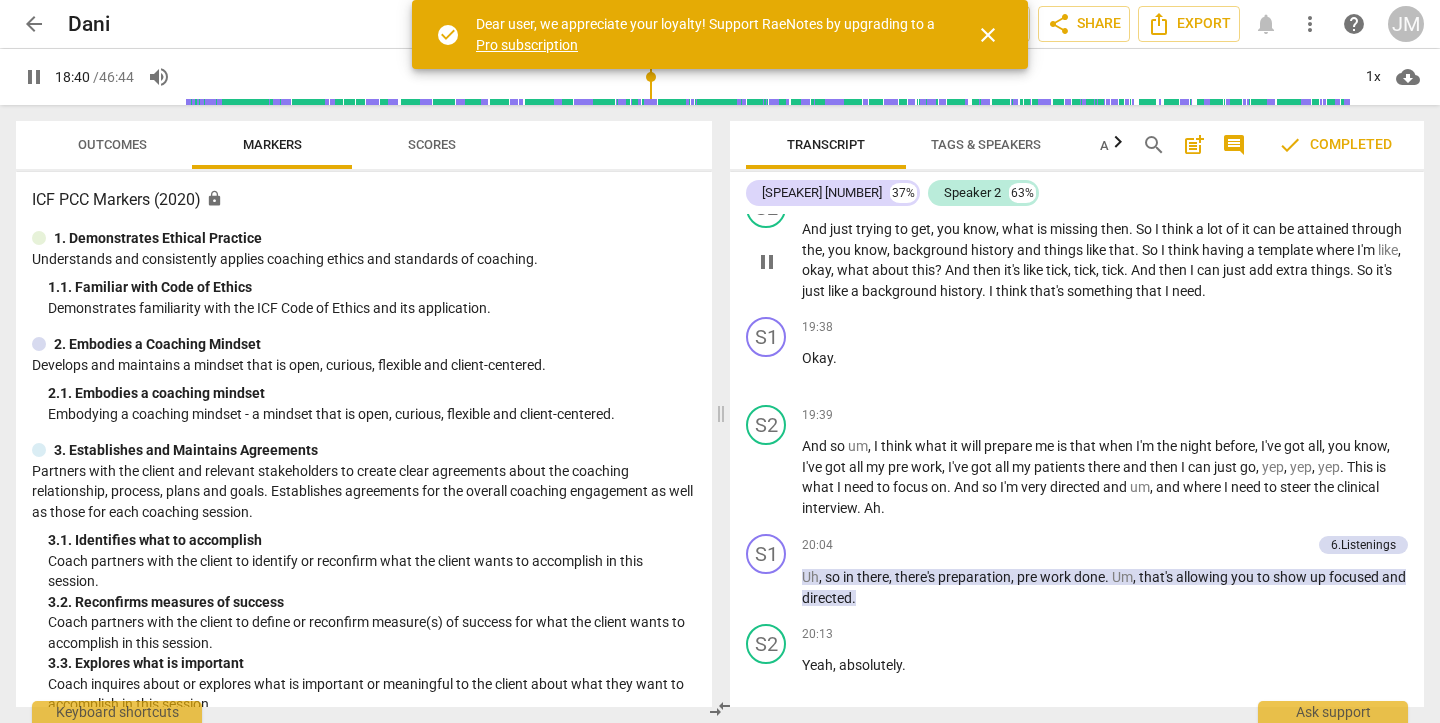 scroll, scrollTop: 7746, scrollLeft: 0, axis: vertical 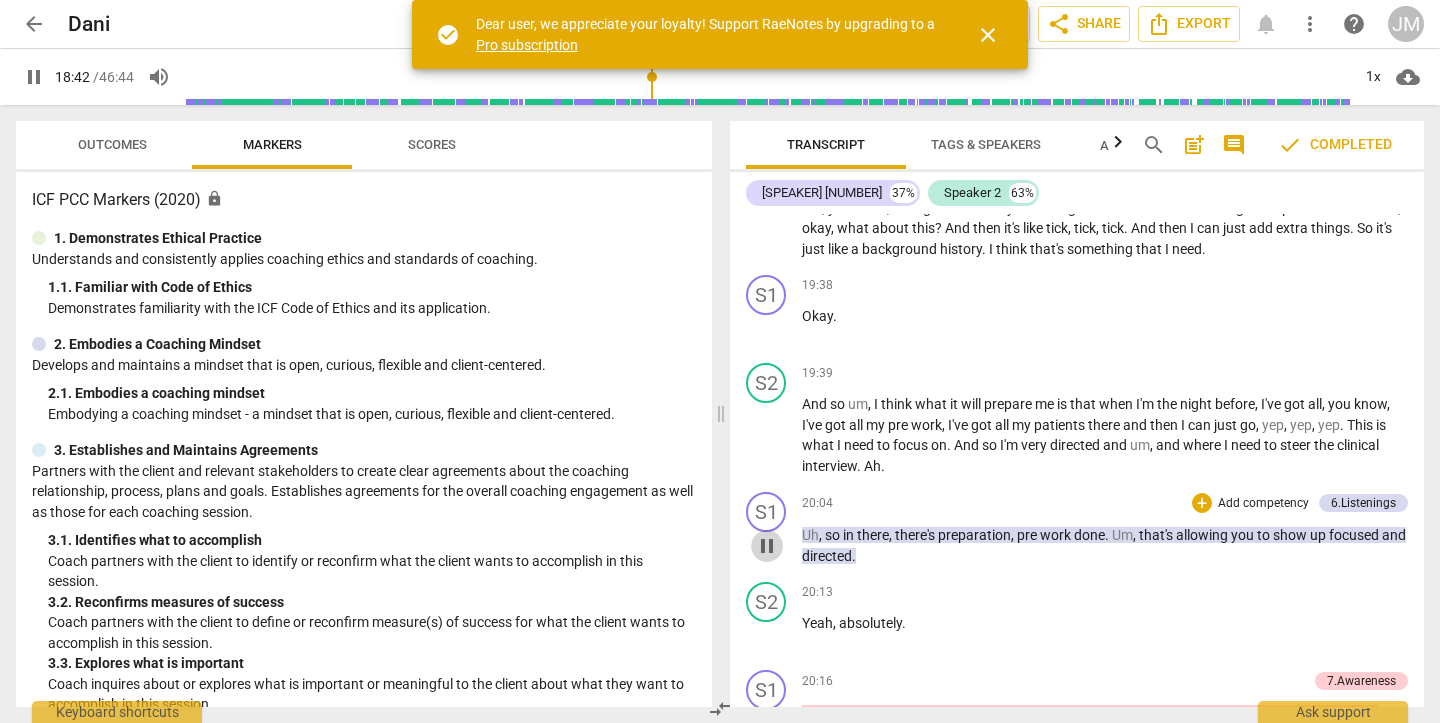 click on "pause" at bounding box center [767, 546] 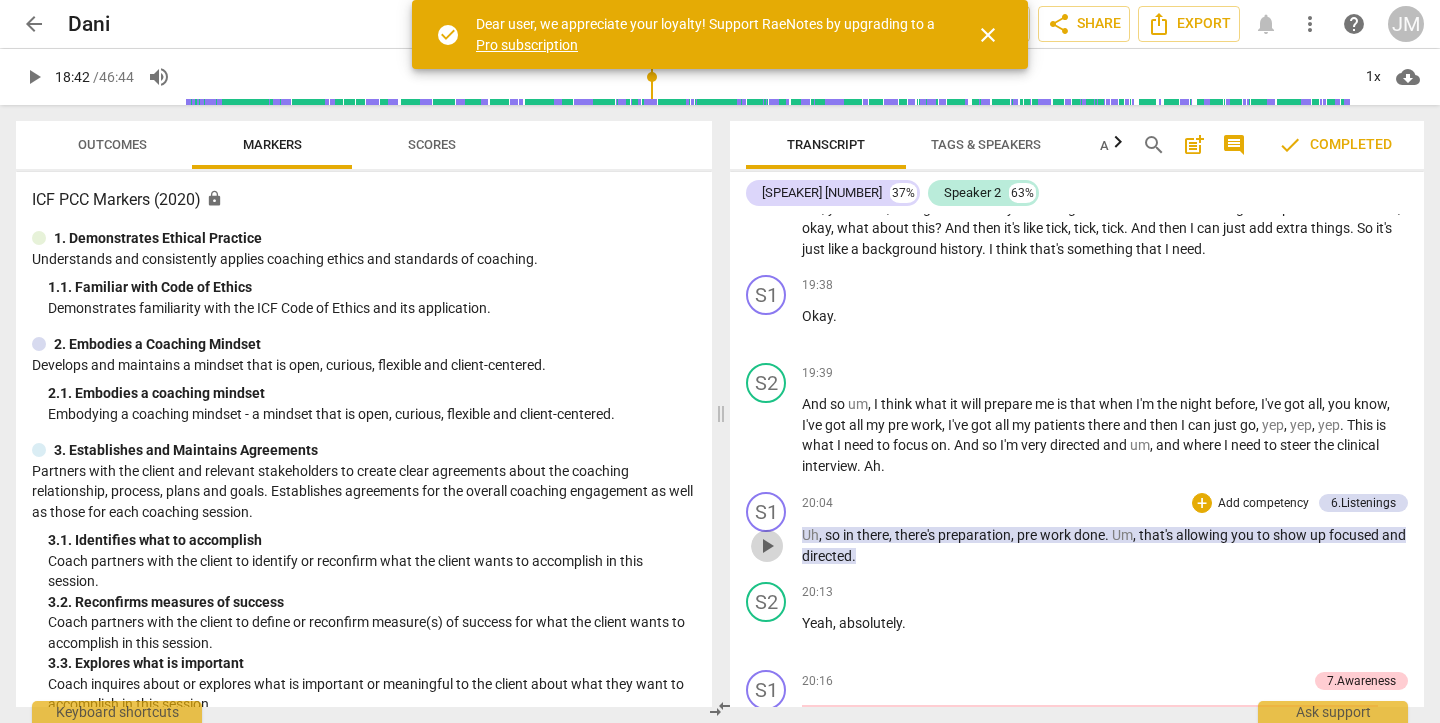 click on "play_arrow" at bounding box center [767, 546] 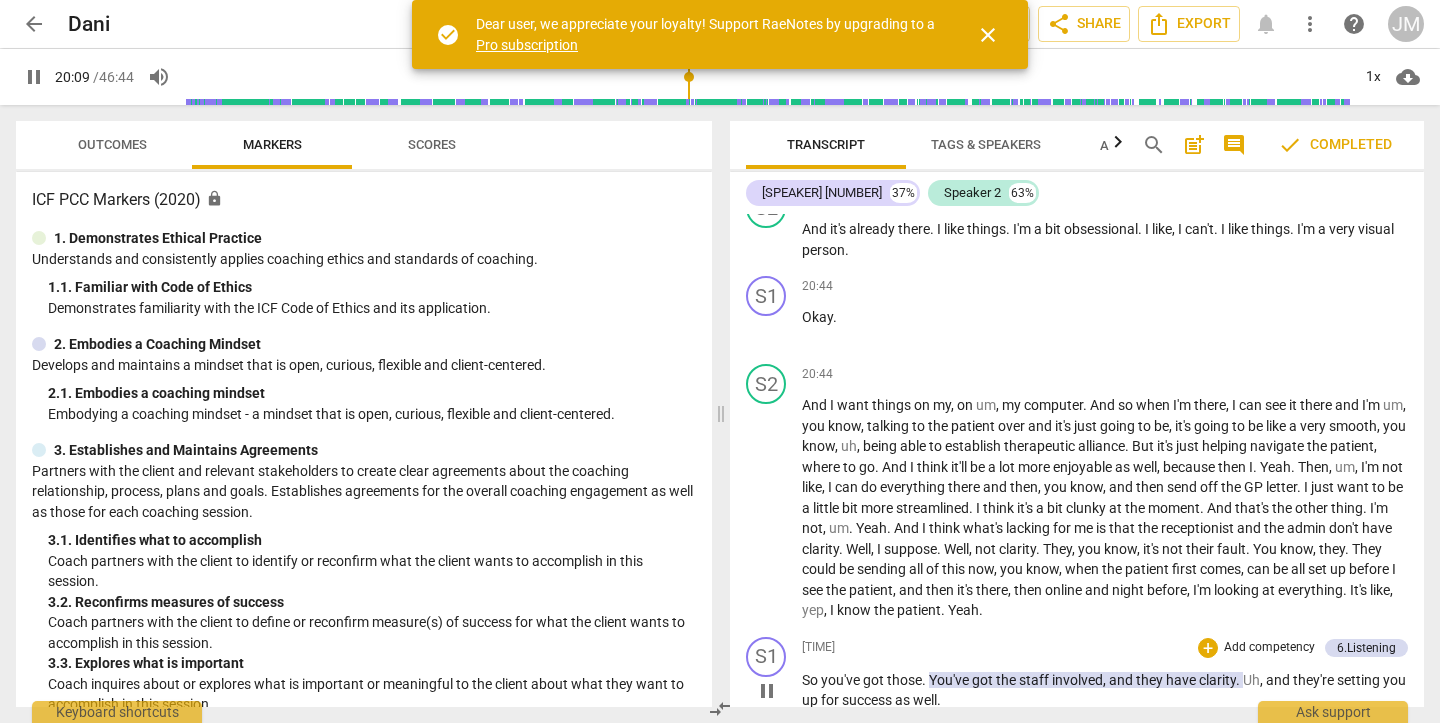 scroll, scrollTop: 8530, scrollLeft: 0, axis: vertical 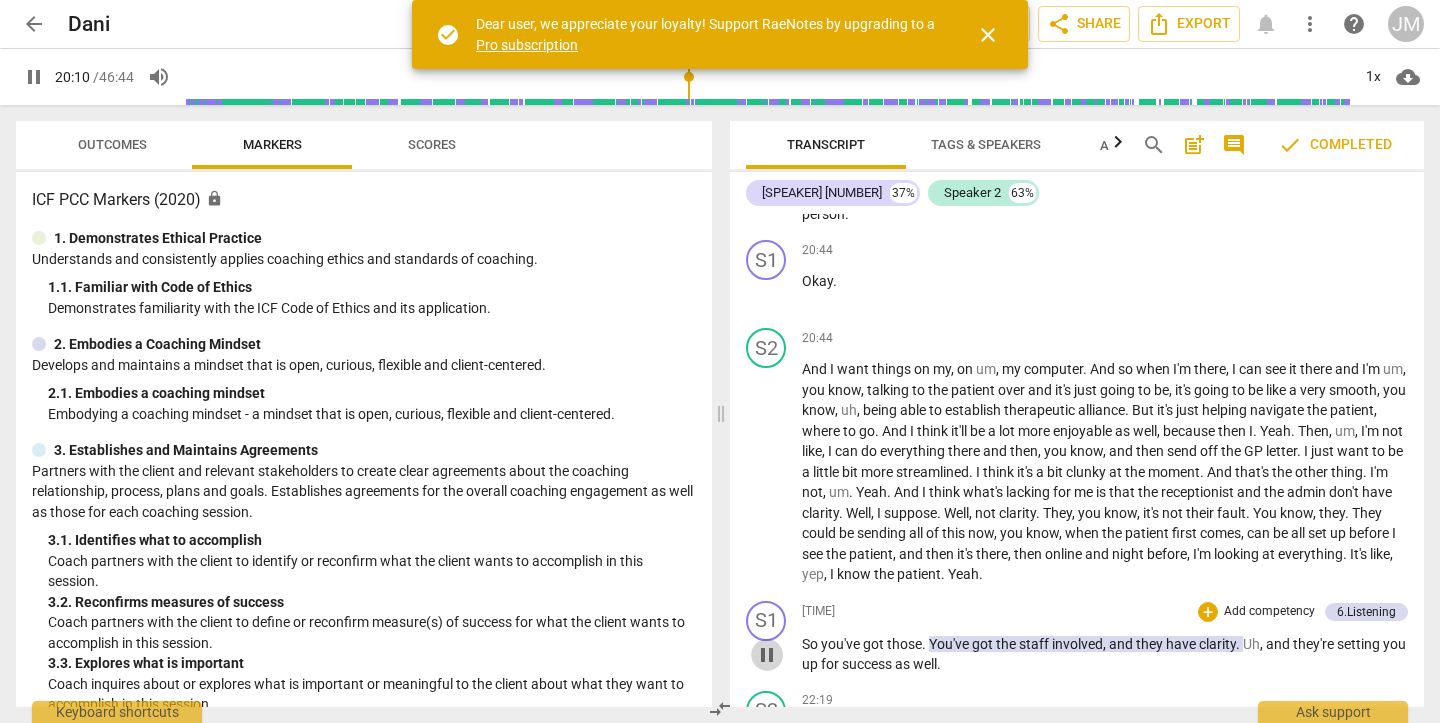 click on "pause" at bounding box center (767, 655) 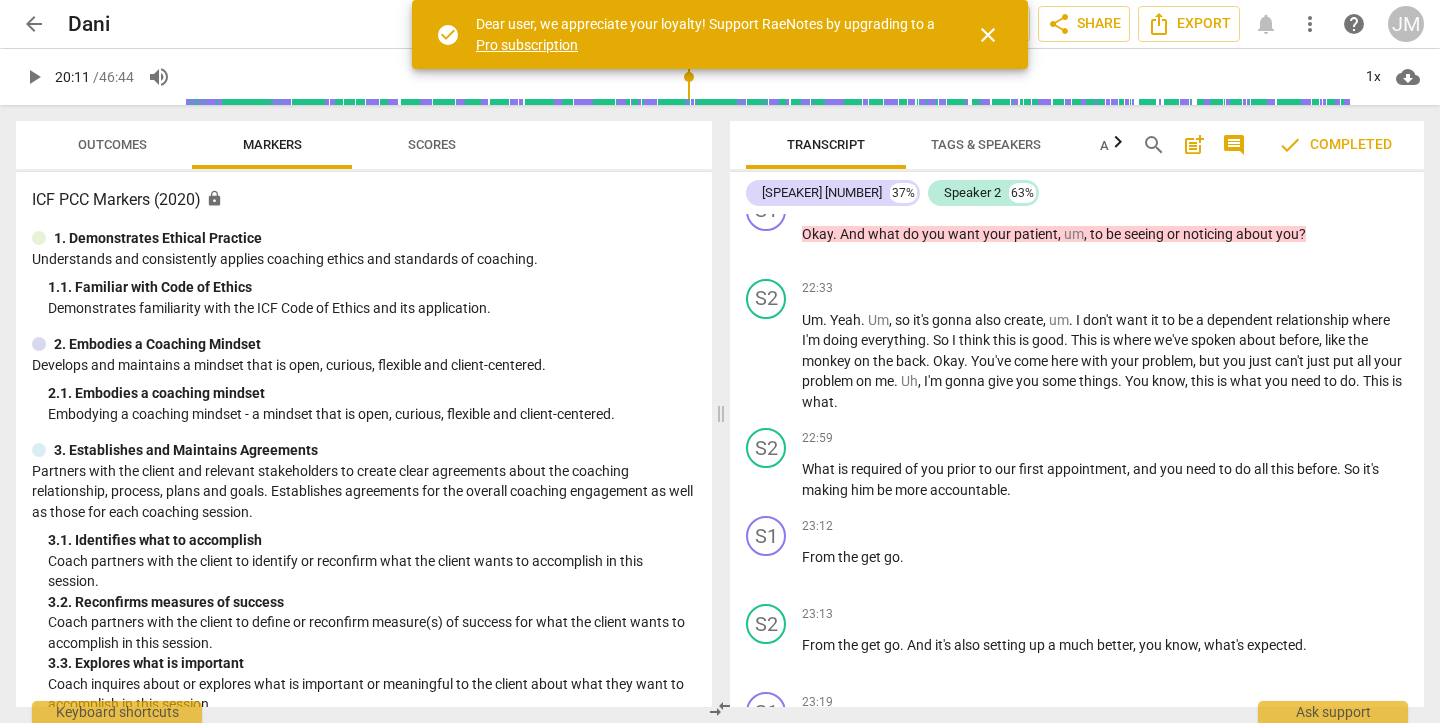 scroll, scrollTop: 9185, scrollLeft: 0, axis: vertical 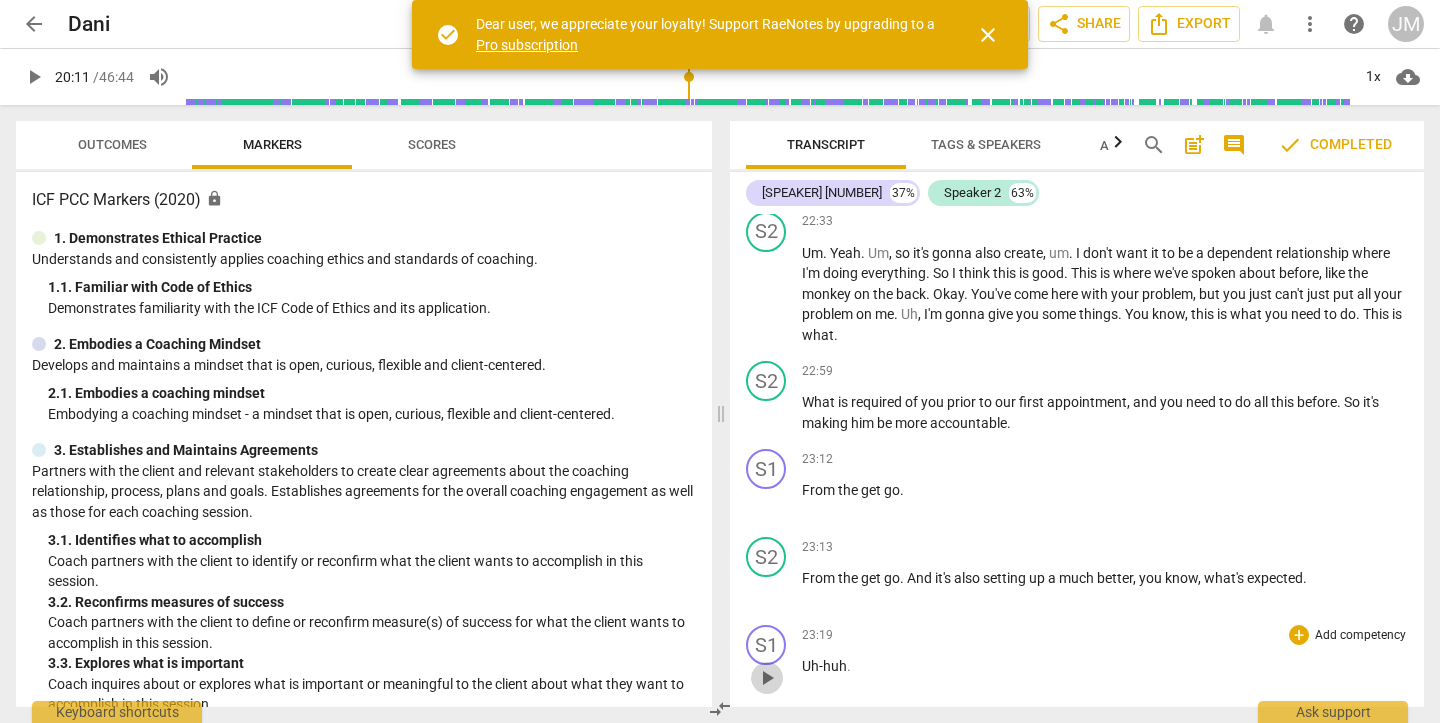 click on "play_arrow" at bounding box center [767, 678] 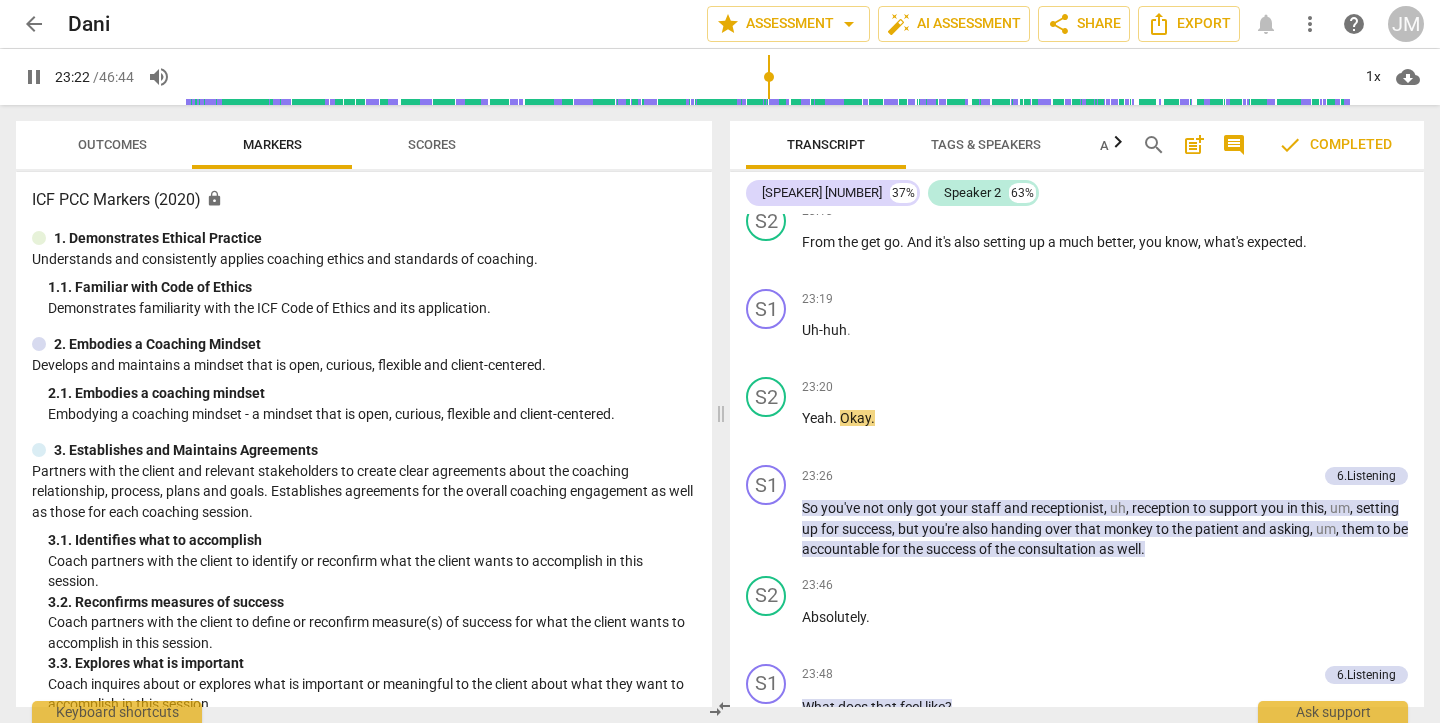 scroll, scrollTop: 9525, scrollLeft: 0, axis: vertical 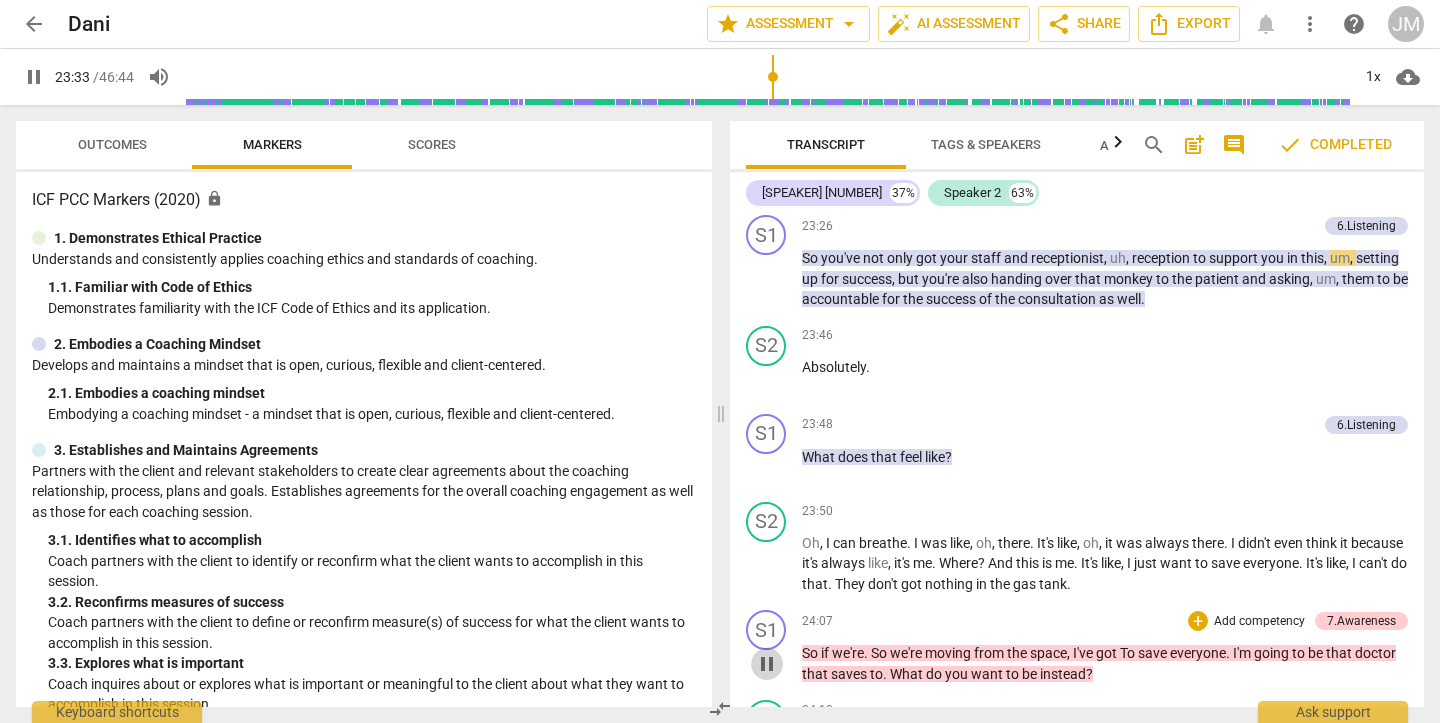 click on "pause" at bounding box center (767, 664) 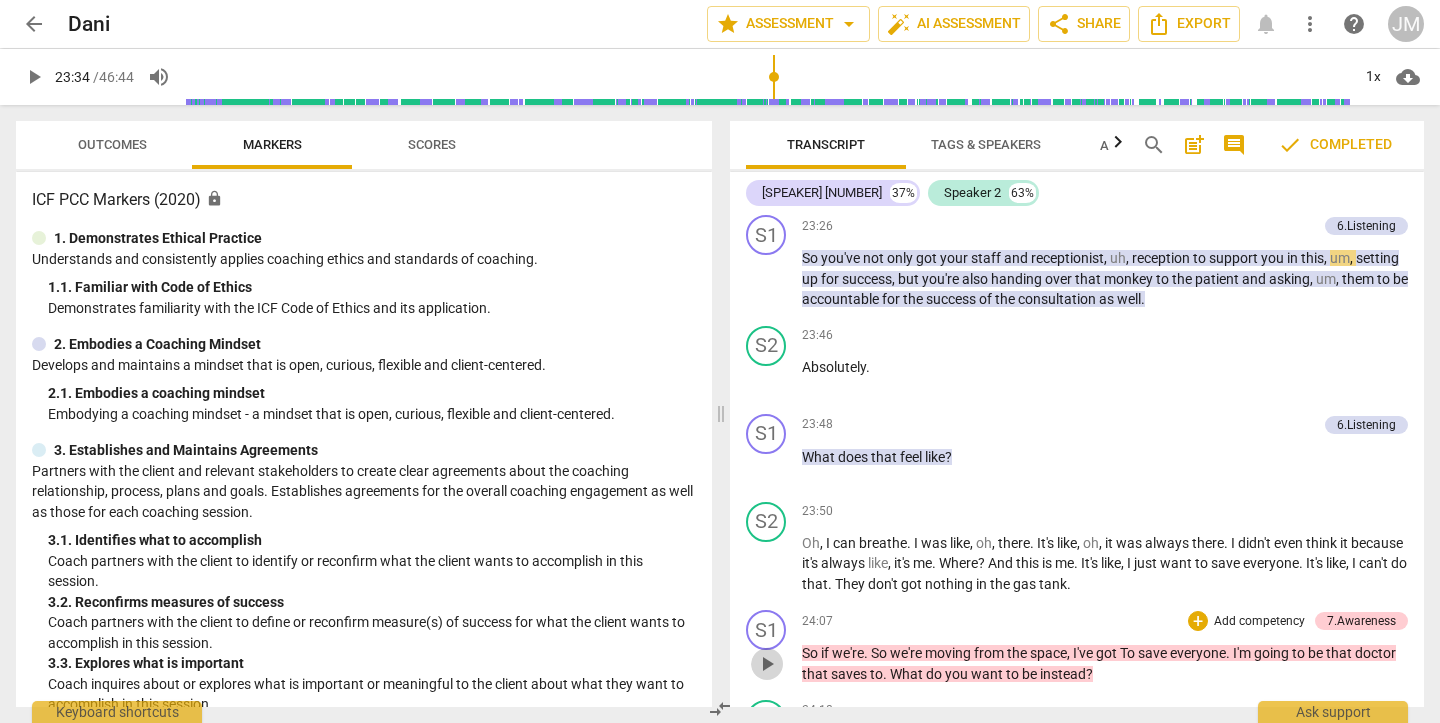 click on "play_arrow" at bounding box center (767, 664) 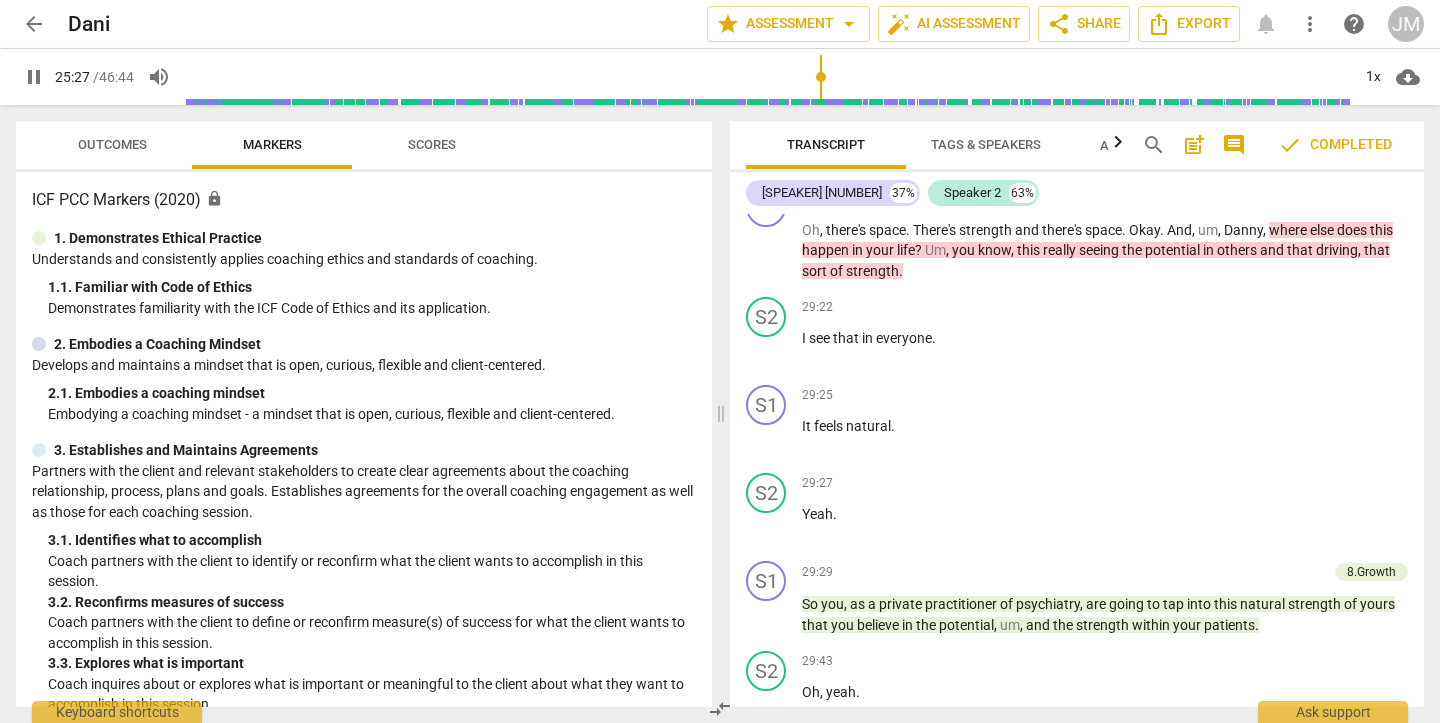 scroll, scrollTop: 11738, scrollLeft: 0, axis: vertical 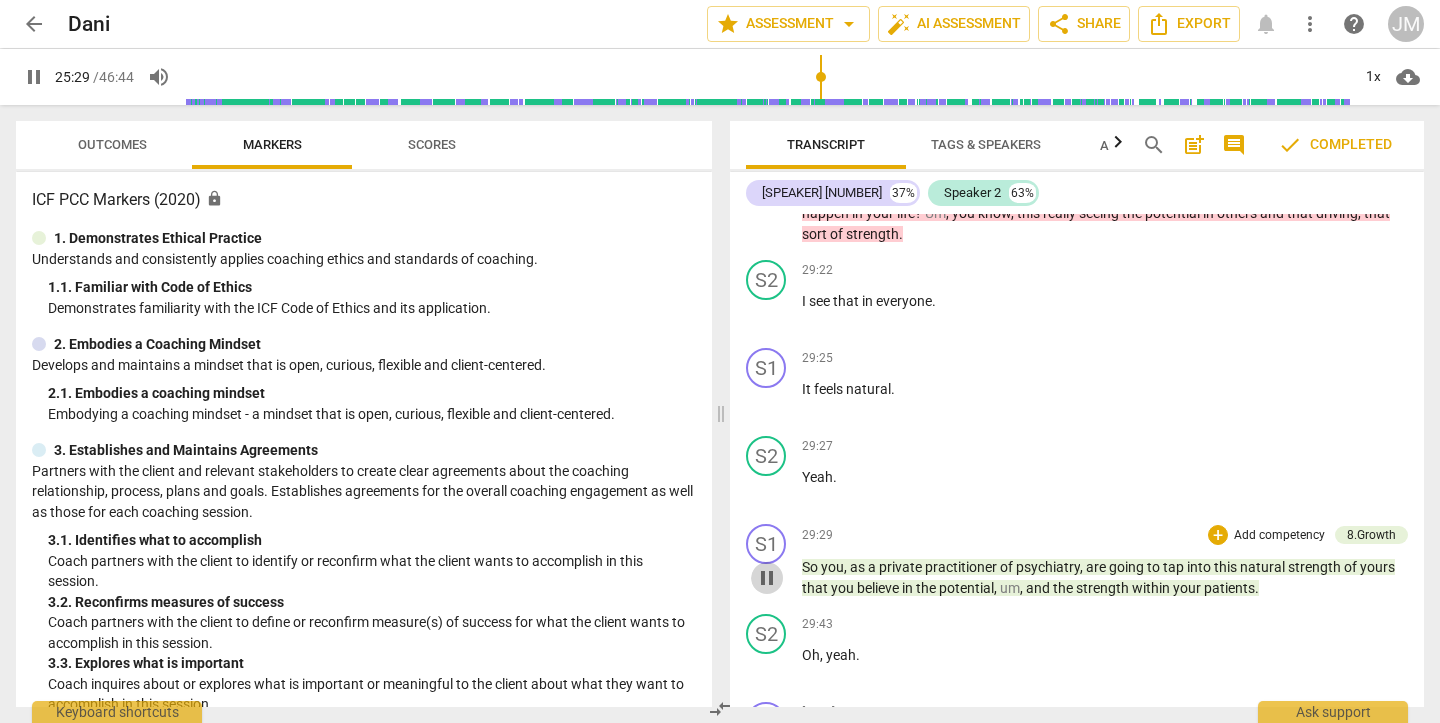 click on "pause" at bounding box center (767, 578) 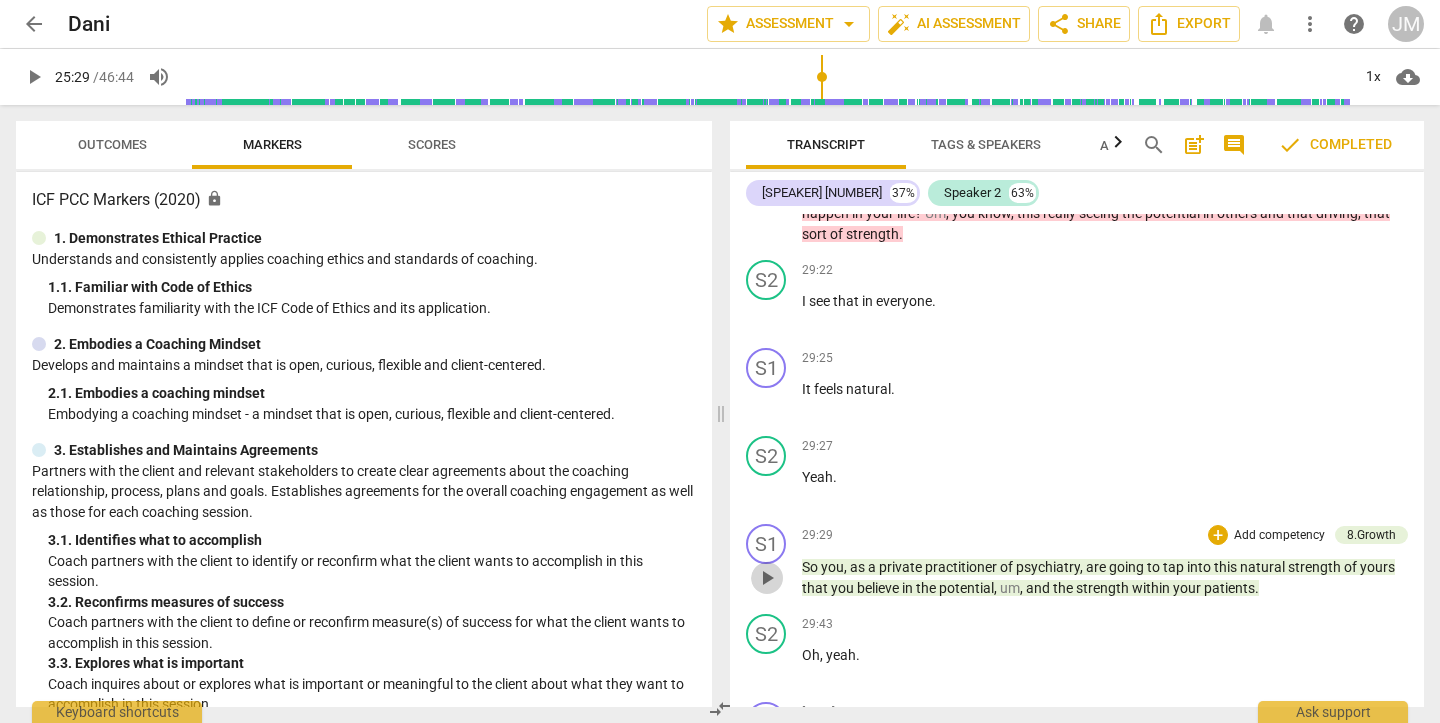 click on "play_arrow" at bounding box center (767, 578) 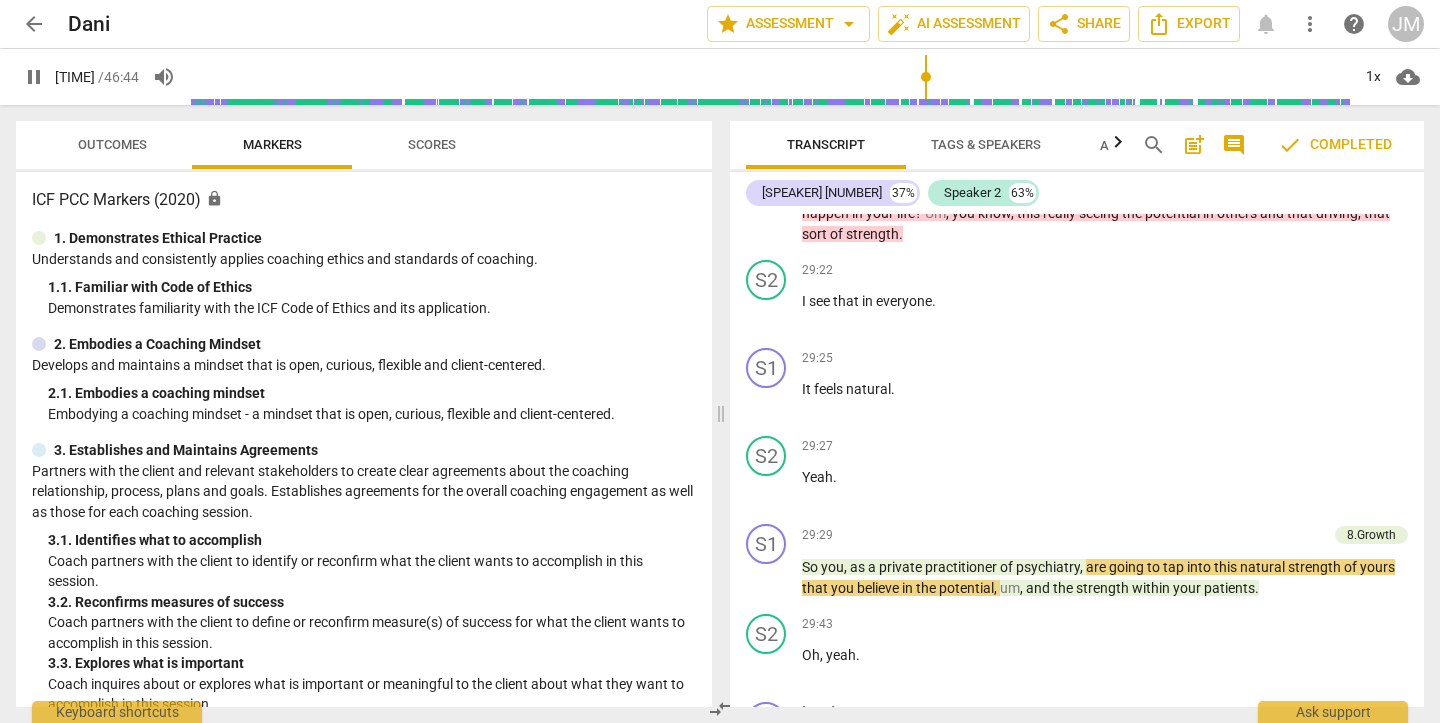 type on "1776" 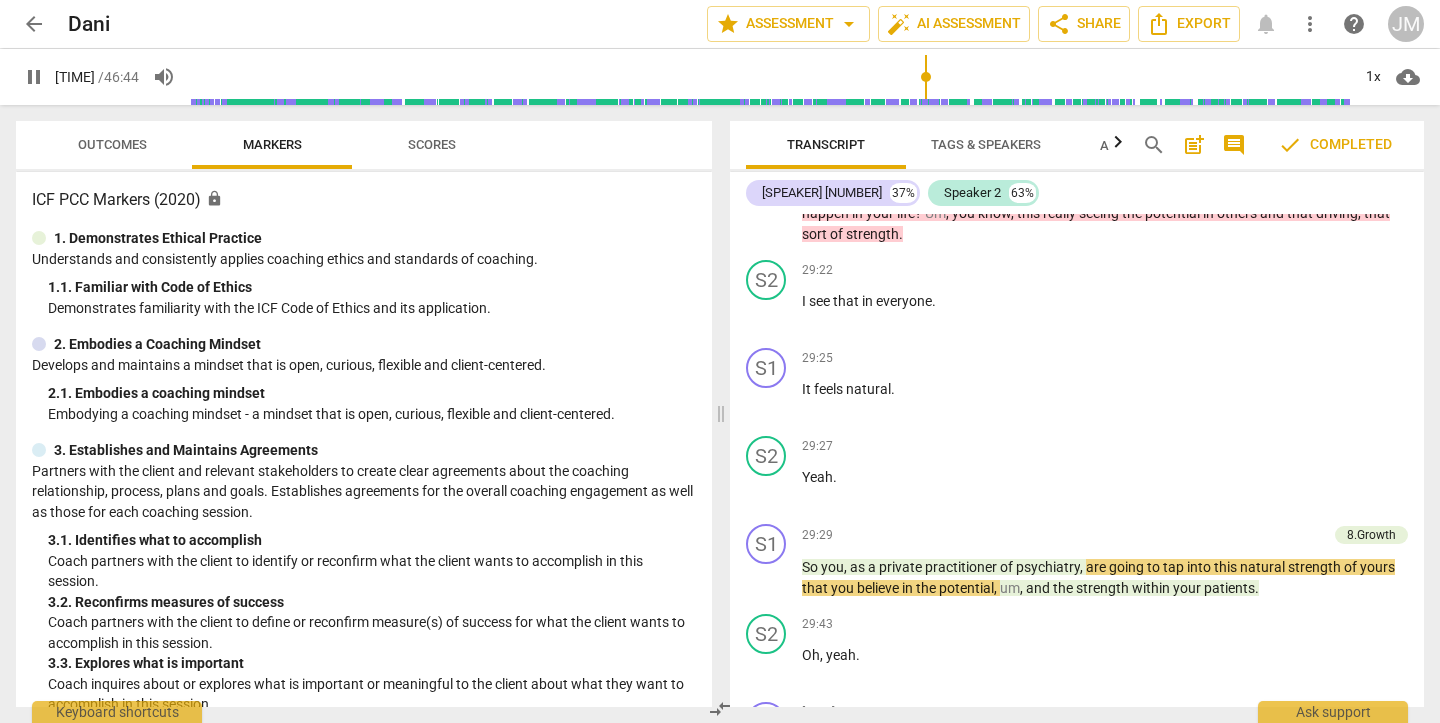 click on "arrow_back" at bounding box center (34, 24) 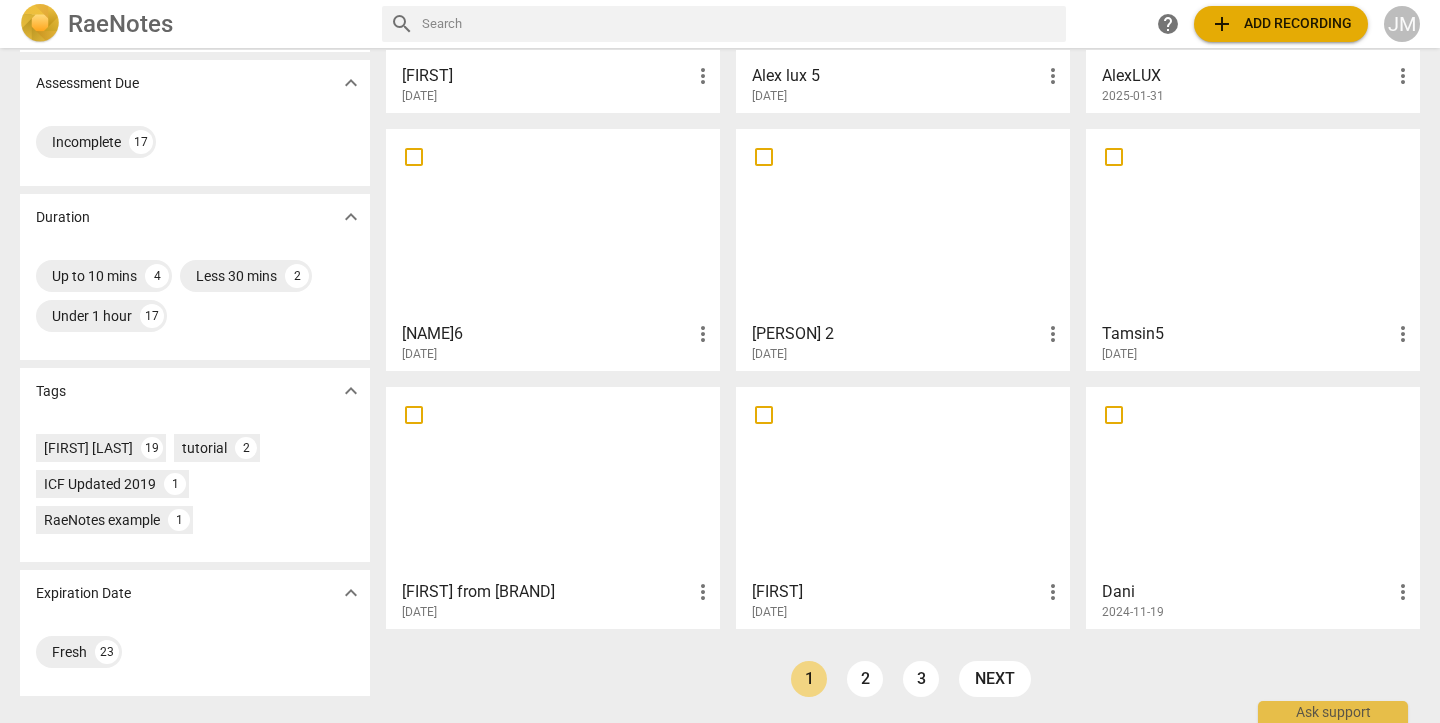 scroll, scrollTop: 272, scrollLeft: 0, axis: vertical 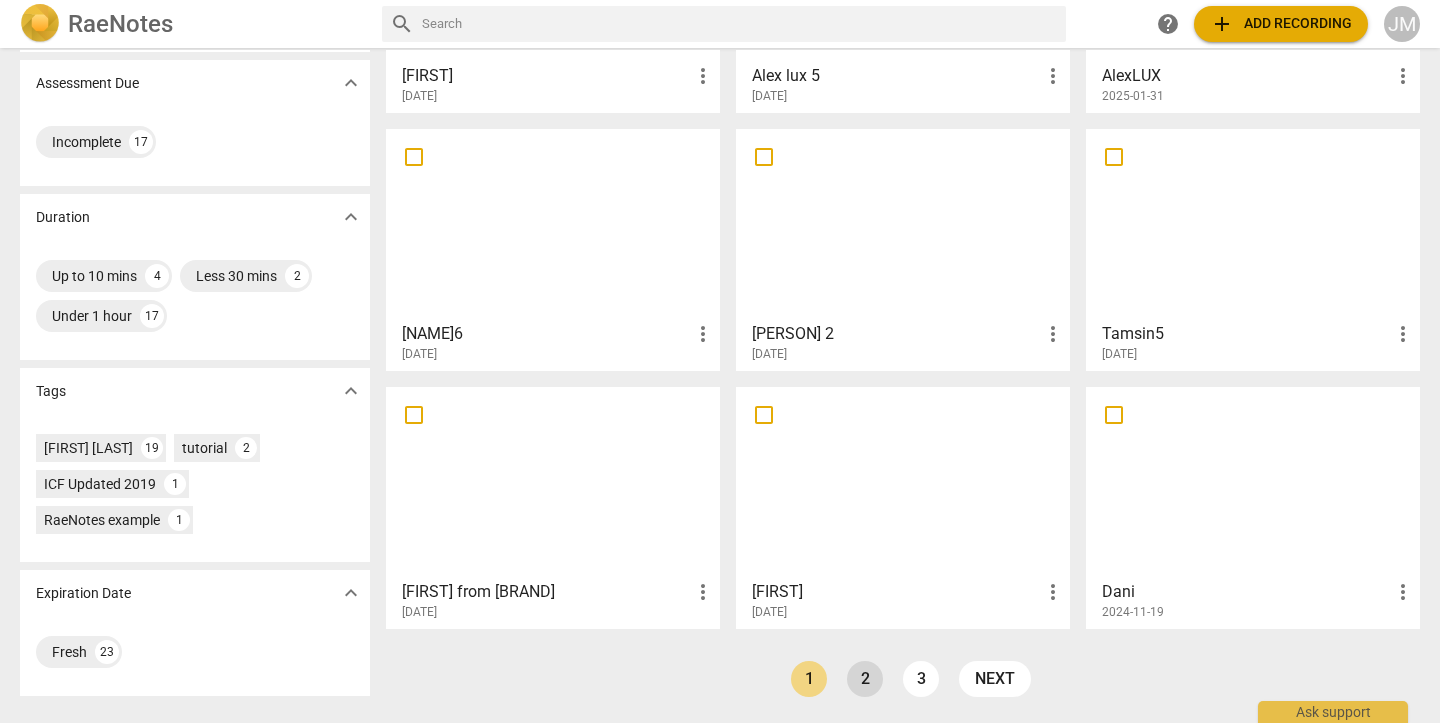 click on "2" at bounding box center (865, 679) 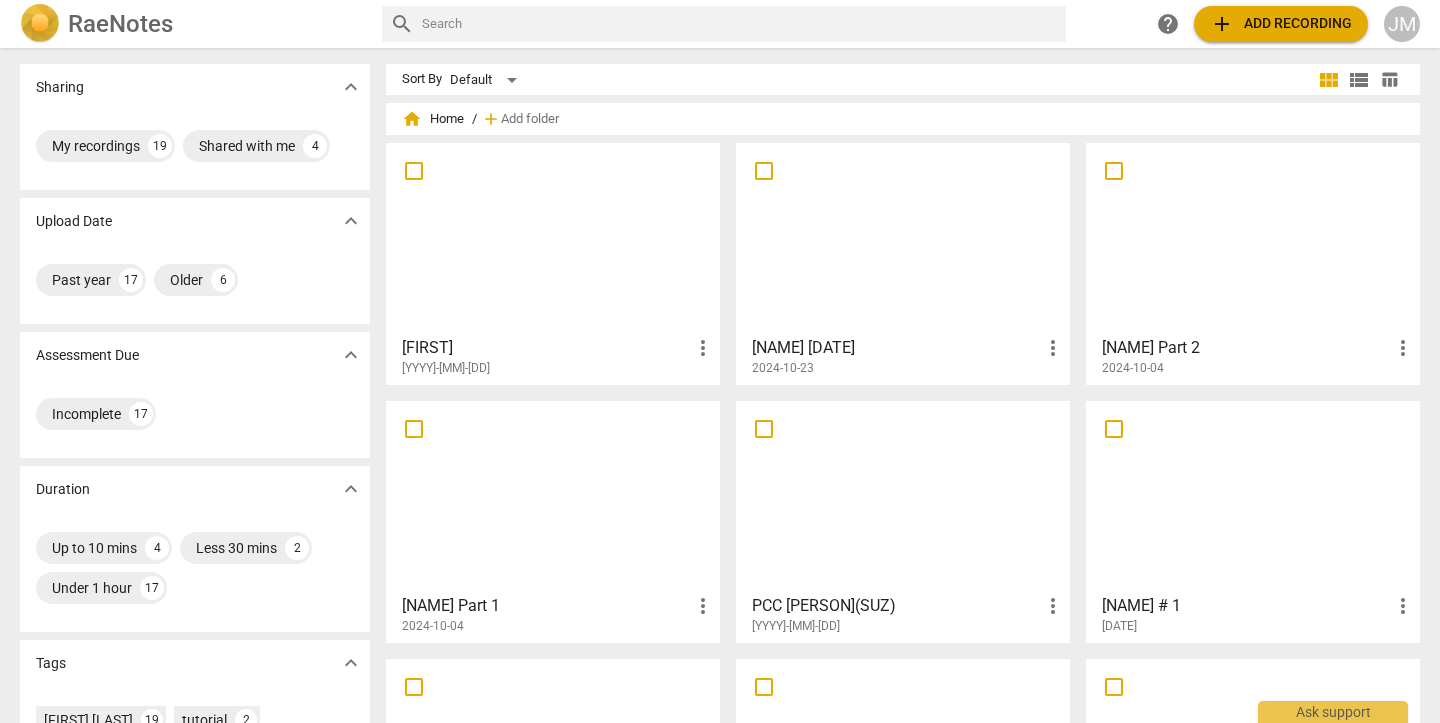 scroll, scrollTop: 0, scrollLeft: 0, axis: both 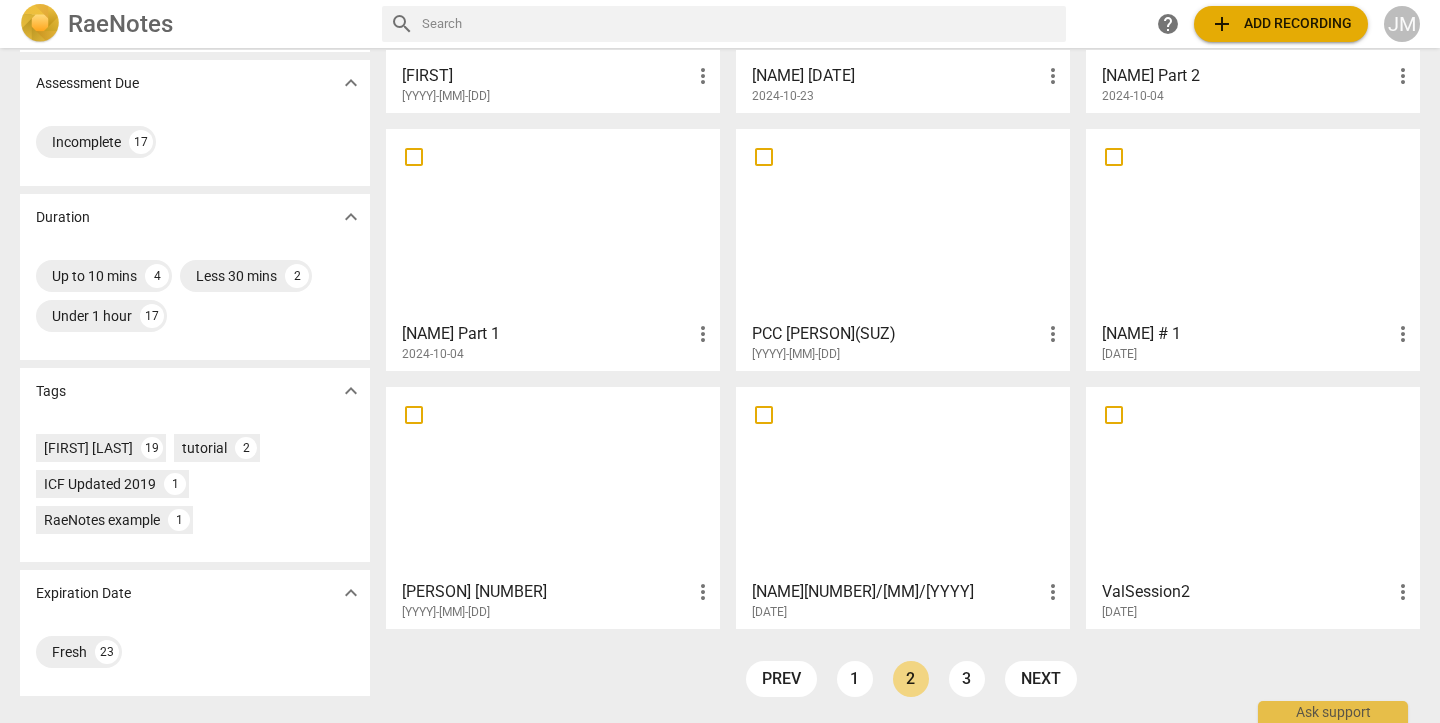 click at bounding box center (553, 482) 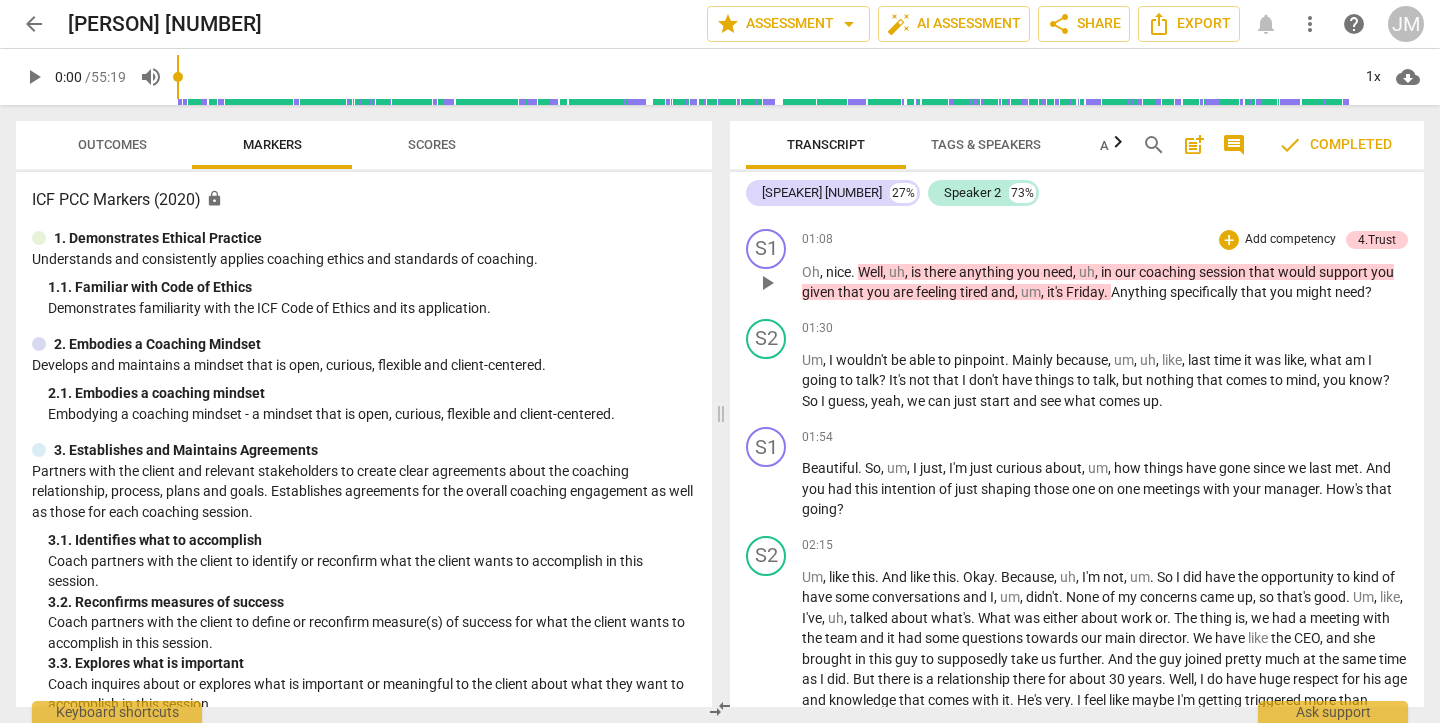 scroll, scrollTop: 415, scrollLeft: 0, axis: vertical 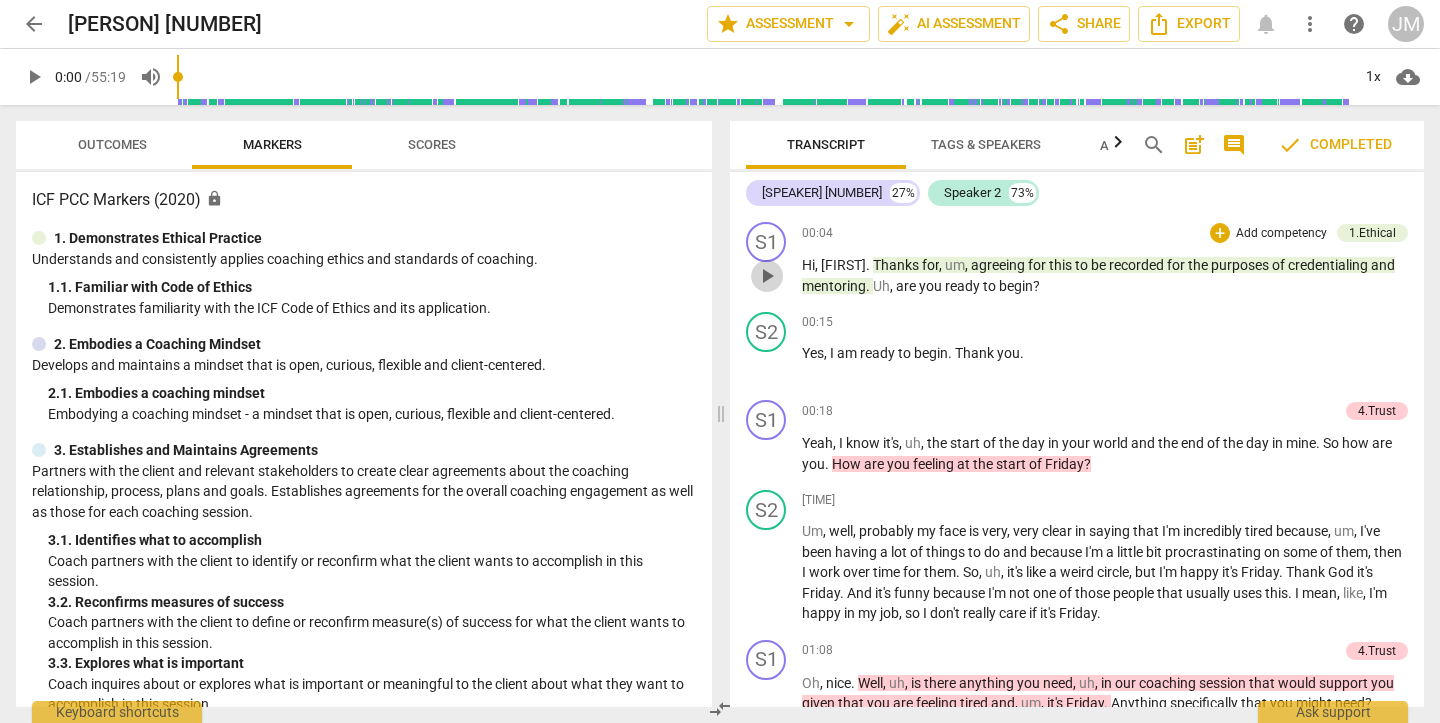 click on "play_arrow" at bounding box center (767, 276) 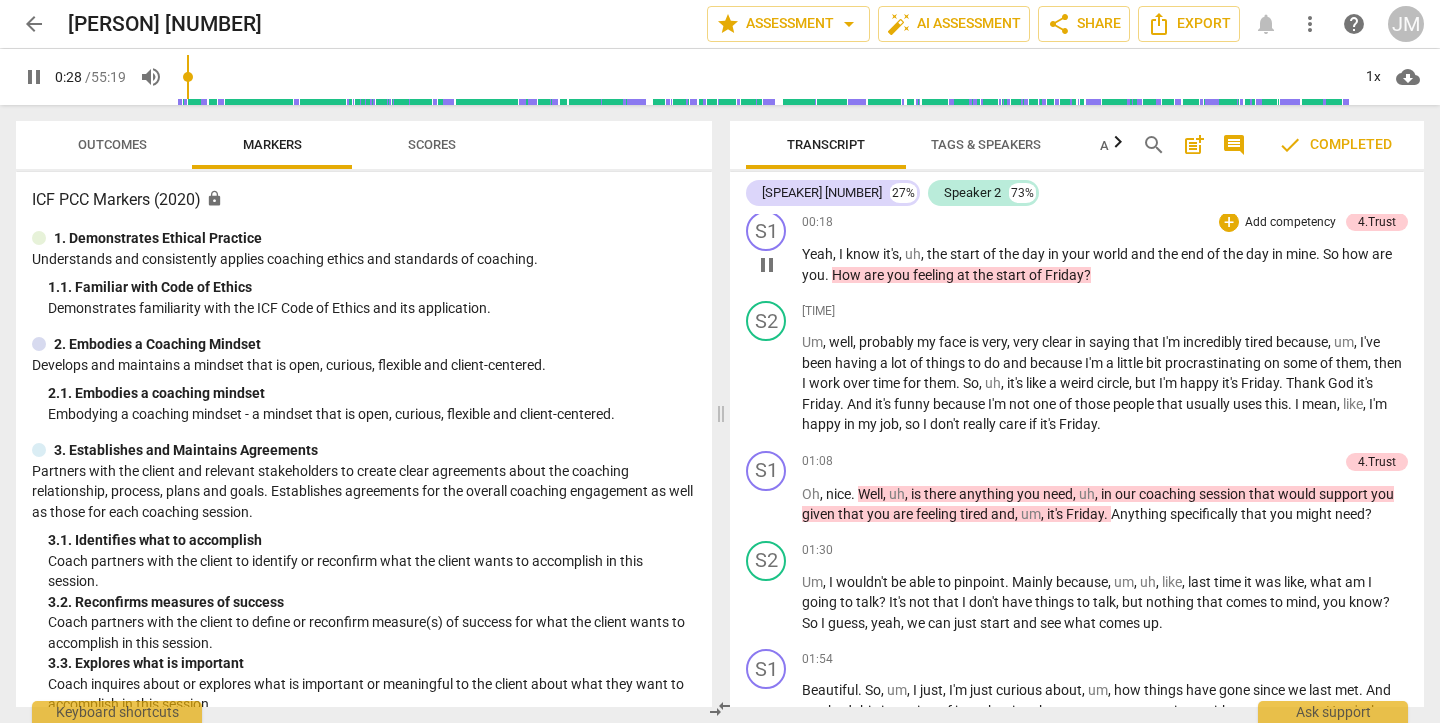 scroll, scrollTop: 193, scrollLeft: 0, axis: vertical 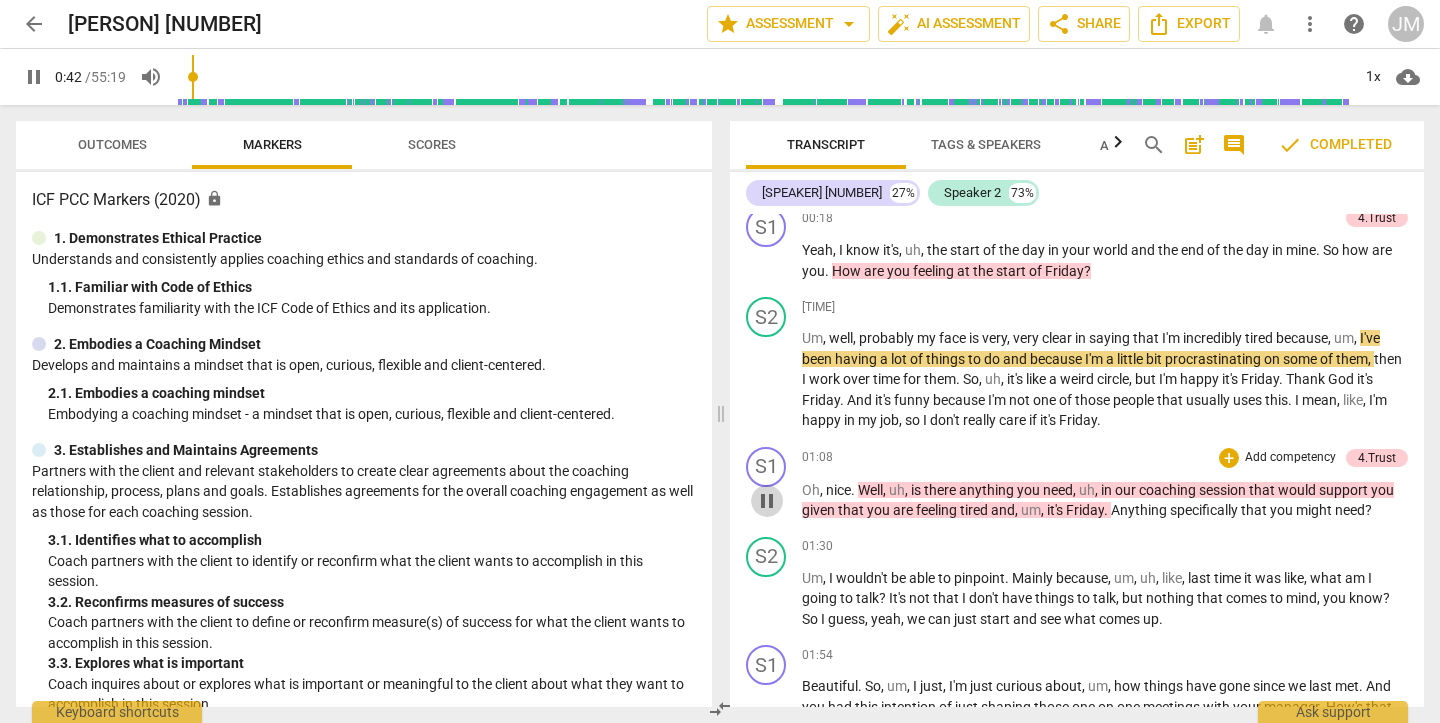 click on "pause" at bounding box center (767, 501) 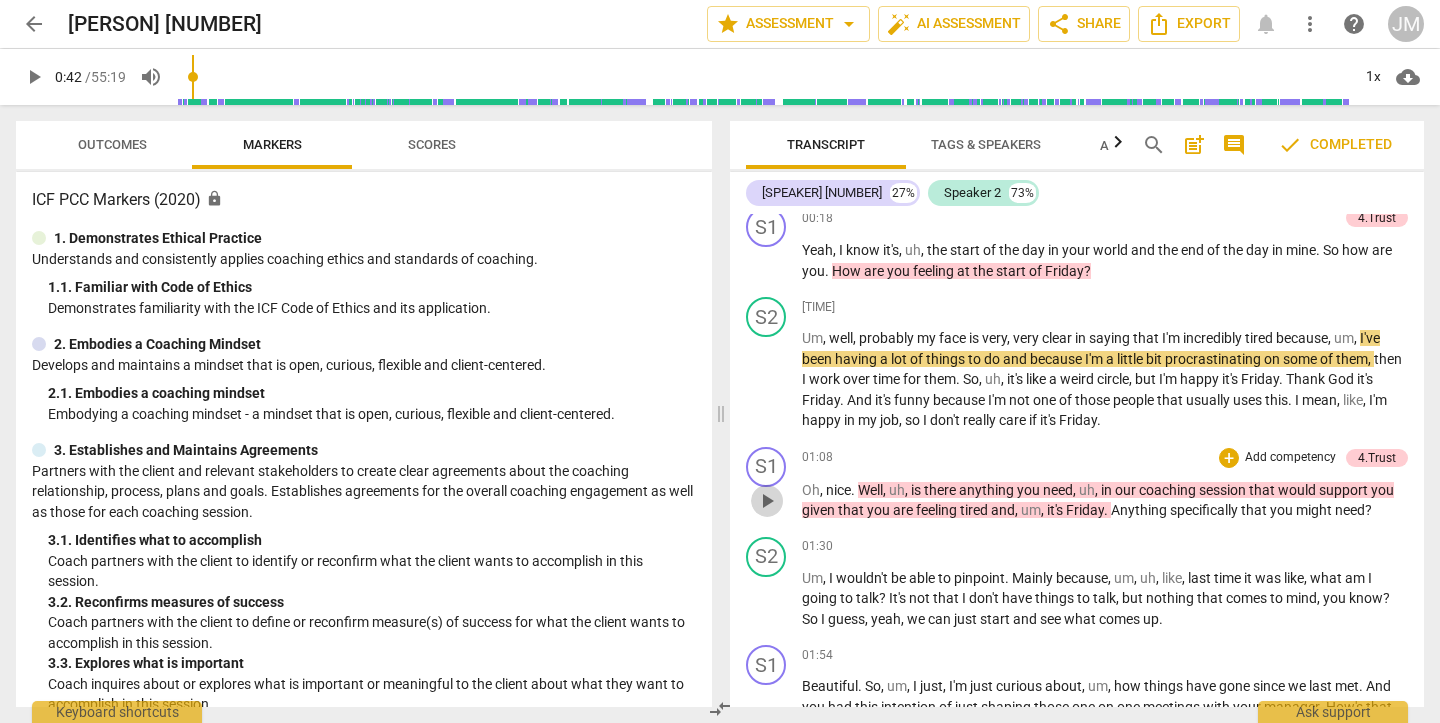click on "play_arrow" at bounding box center [767, 501] 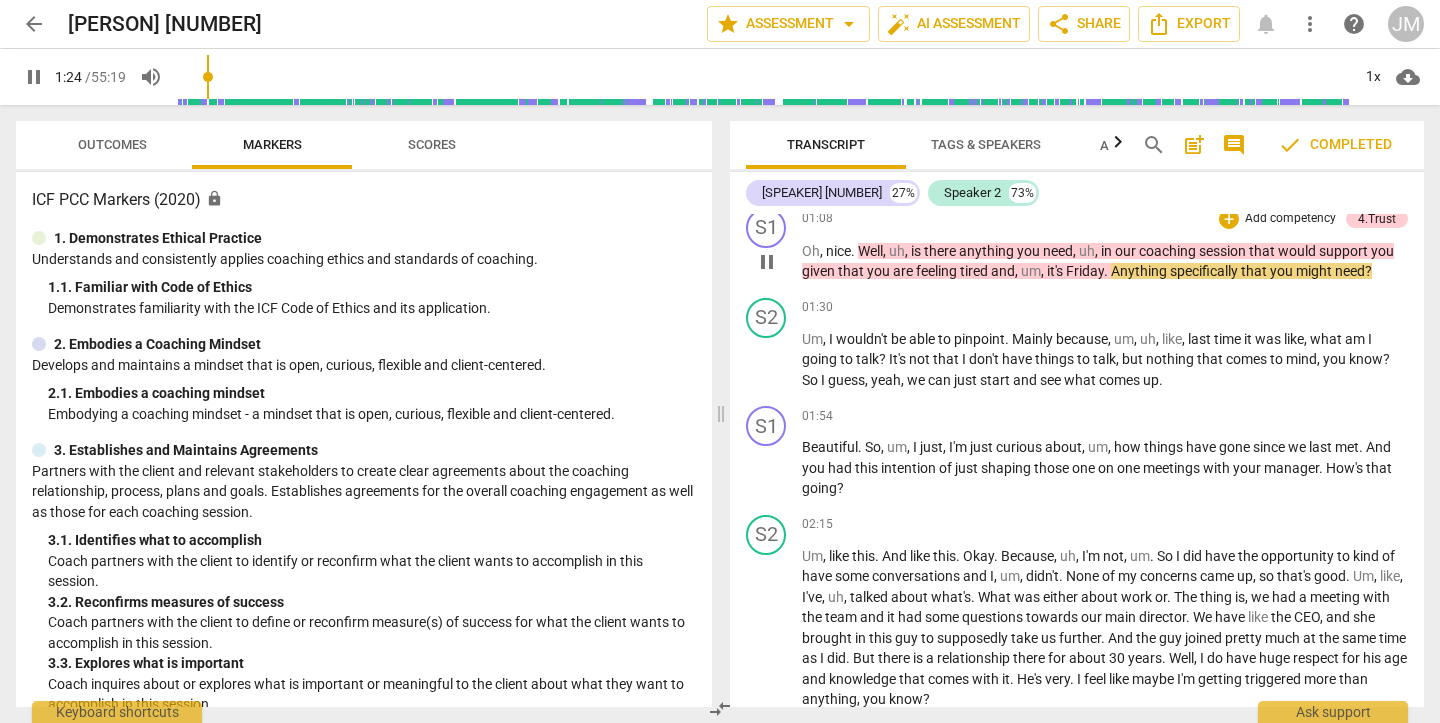 scroll, scrollTop: 434, scrollLeft: 0, axis: vertical 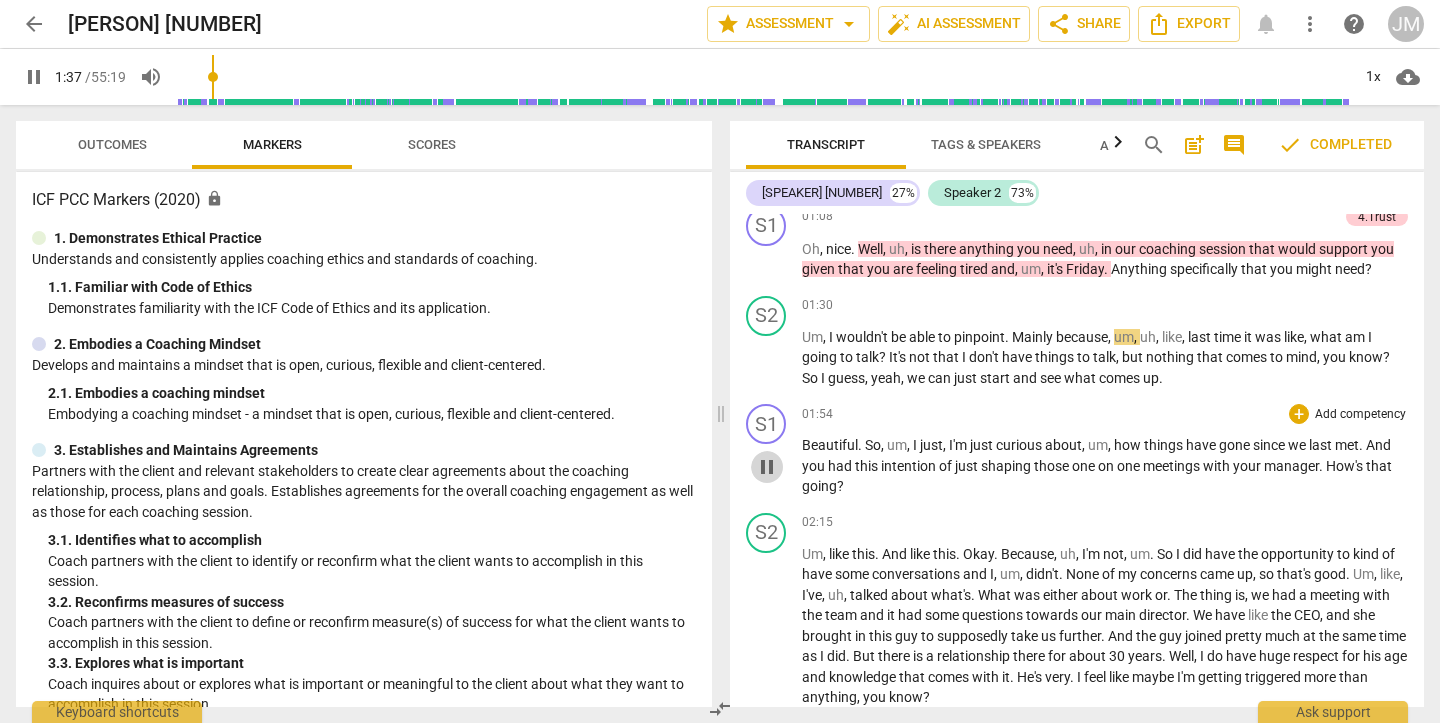 click on "pause" at bounding box center [767, 467] 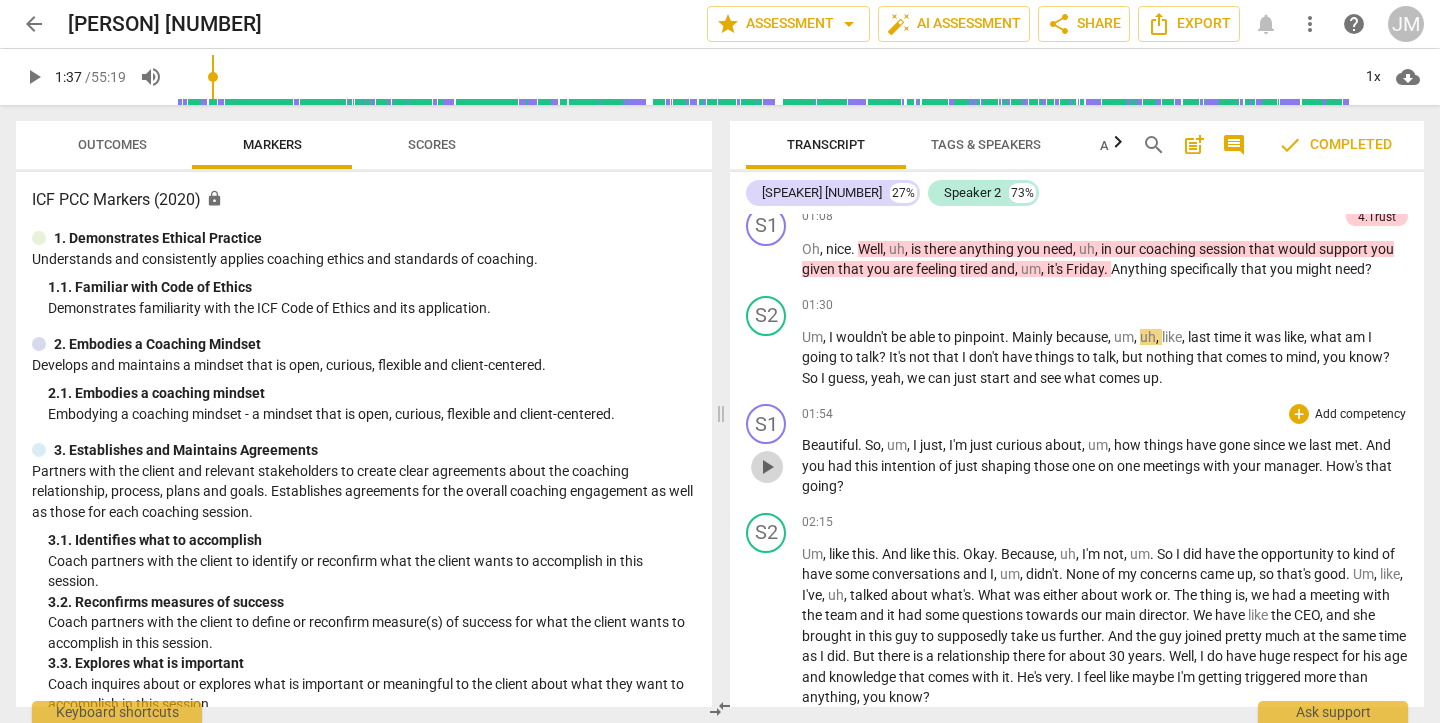 click on "play_arrow" at bounding box center [767, 467] 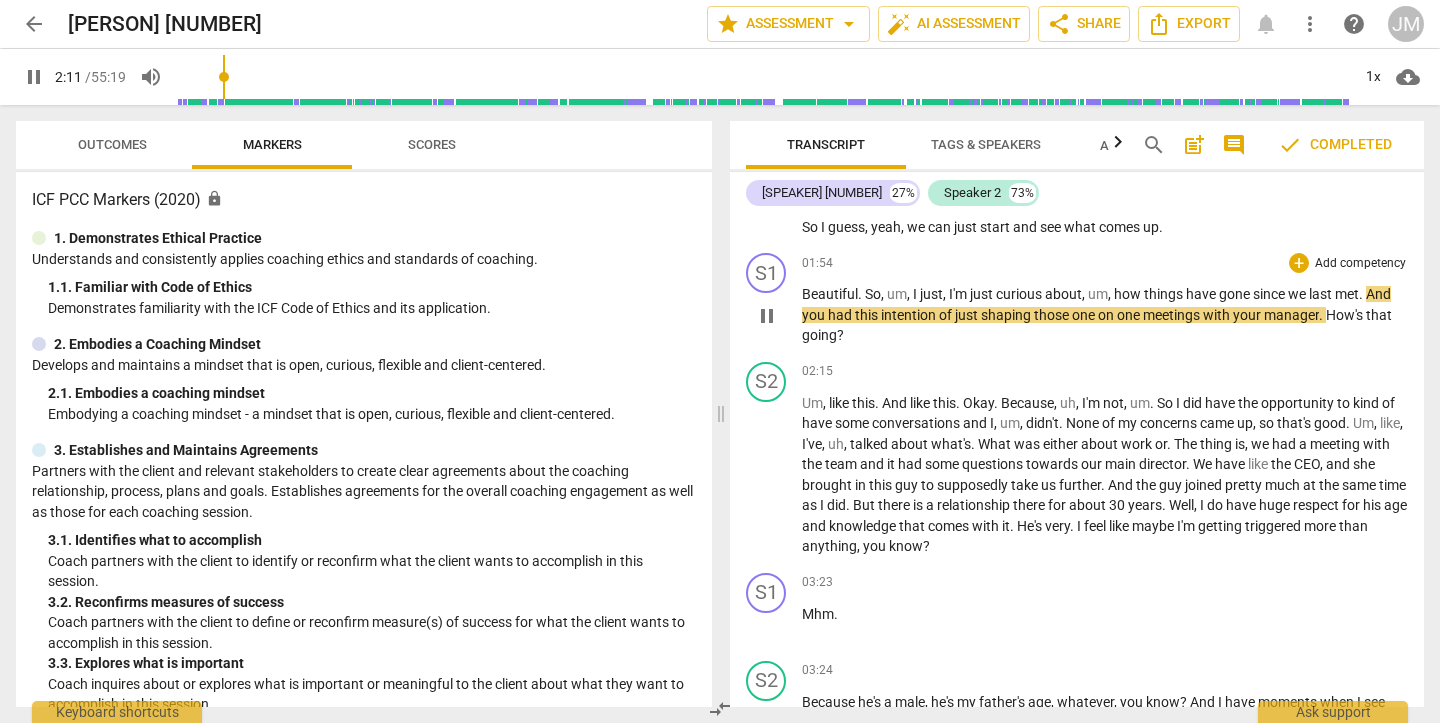scroll, scrollTop: 587, scrollLeft: 0, axis: vertical 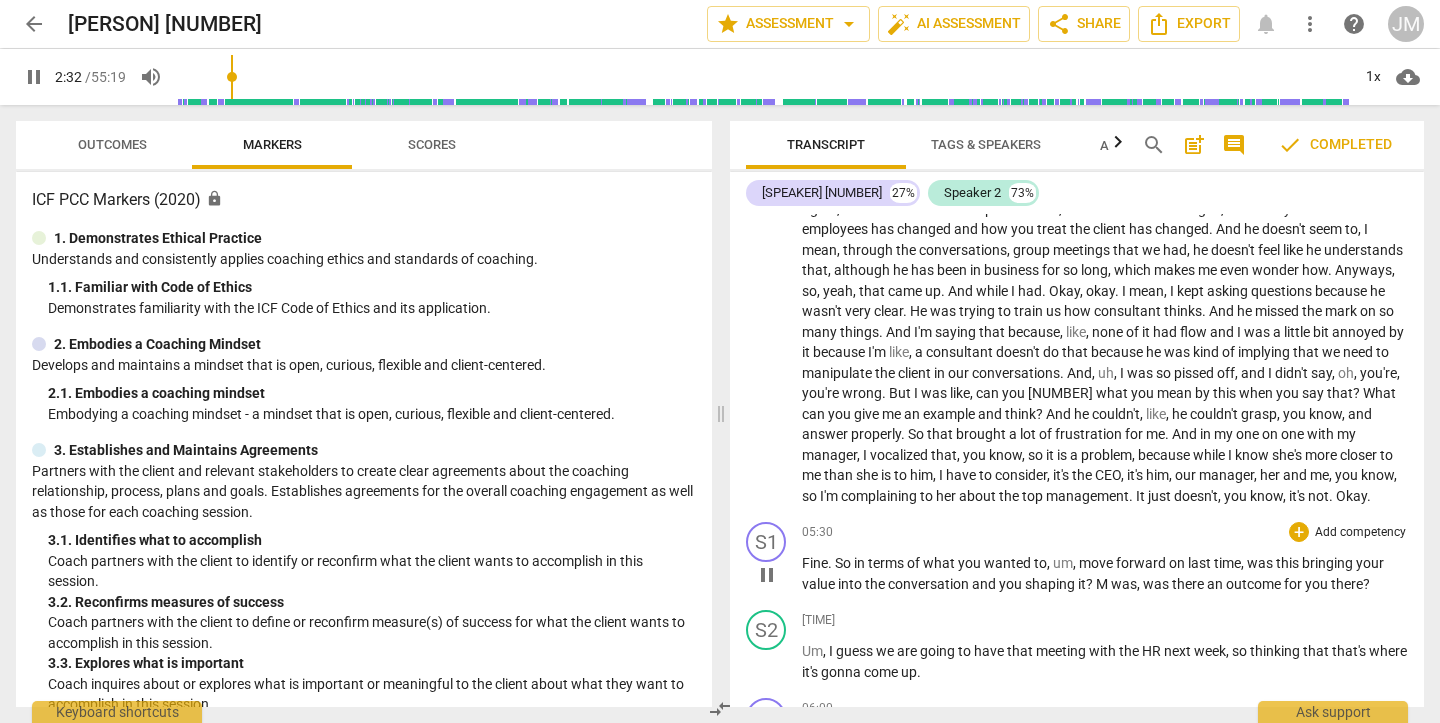 click on "pause" at bounding box center [767, 575] 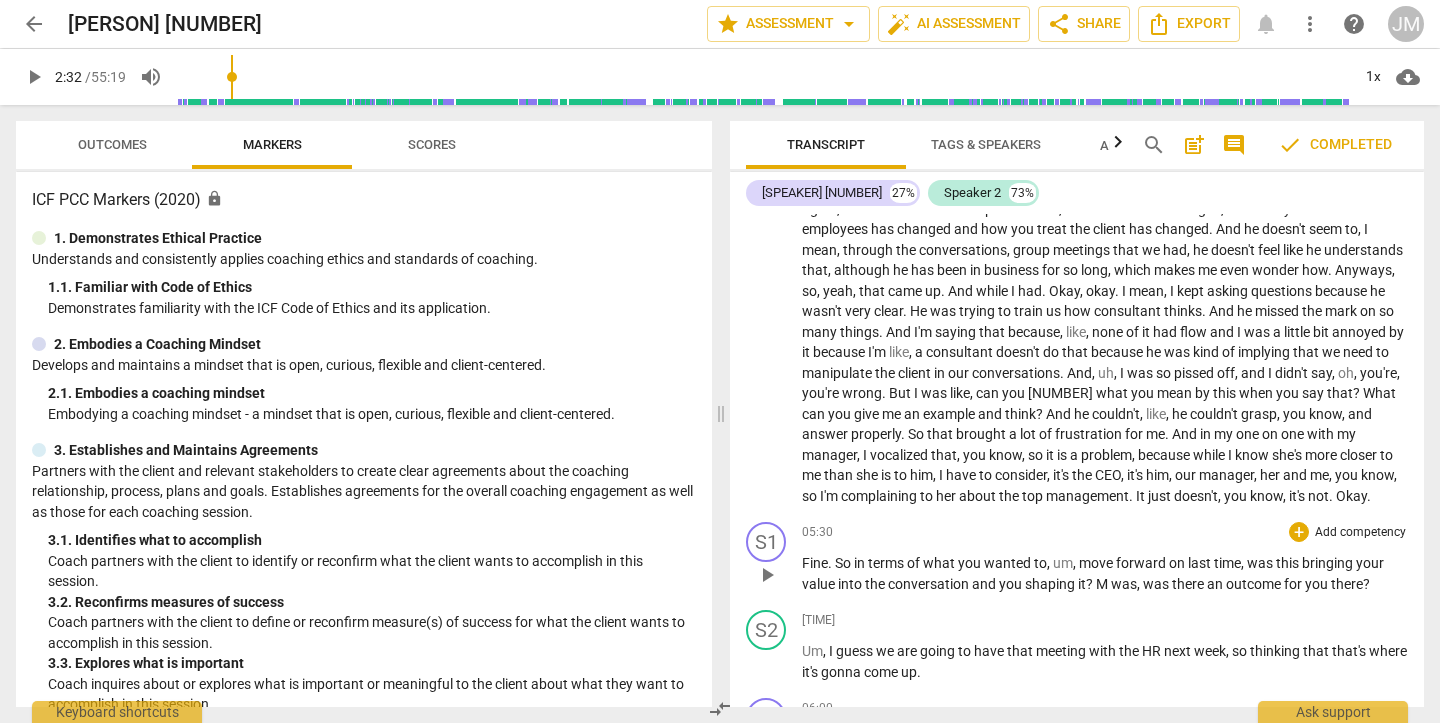 click on "play_arrow" at bounding box center (767, 575) 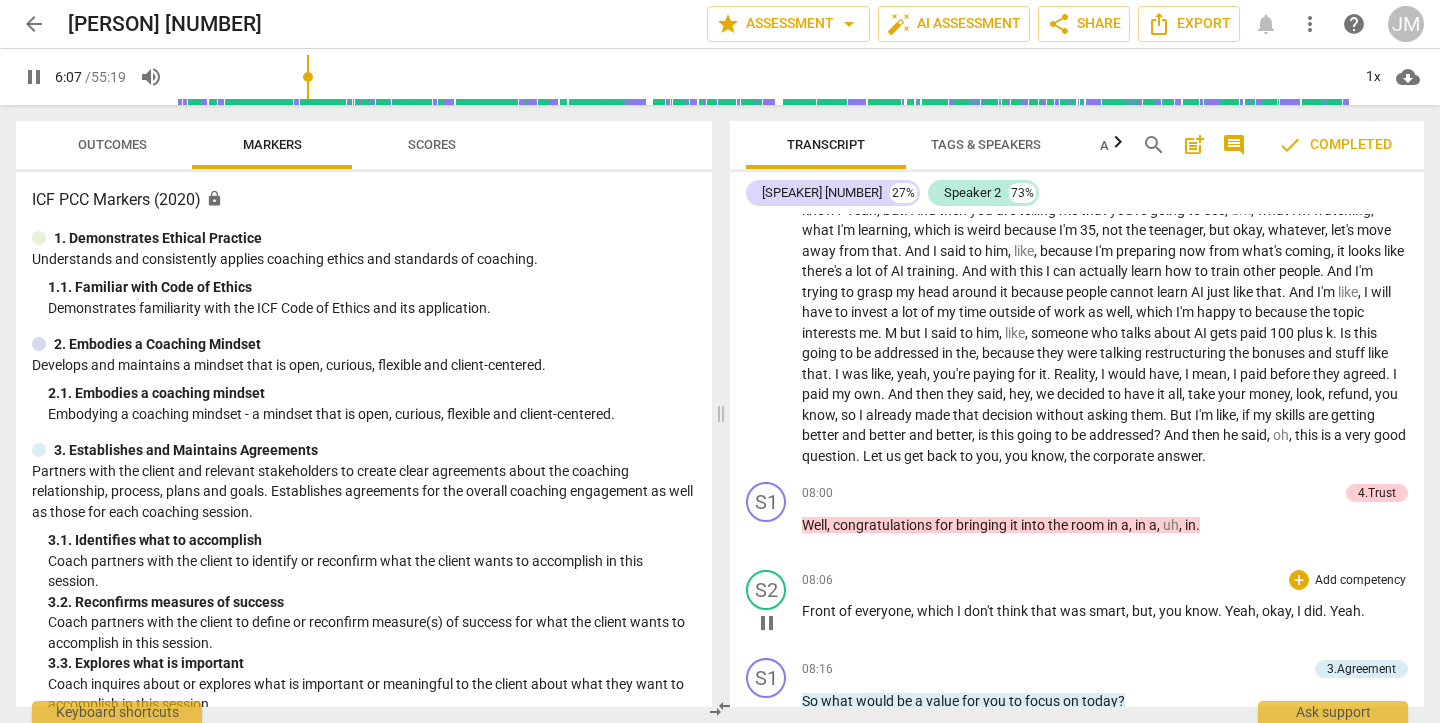 scroll, scrollTop: 1838, scrollLeft: 0, axis: vertical 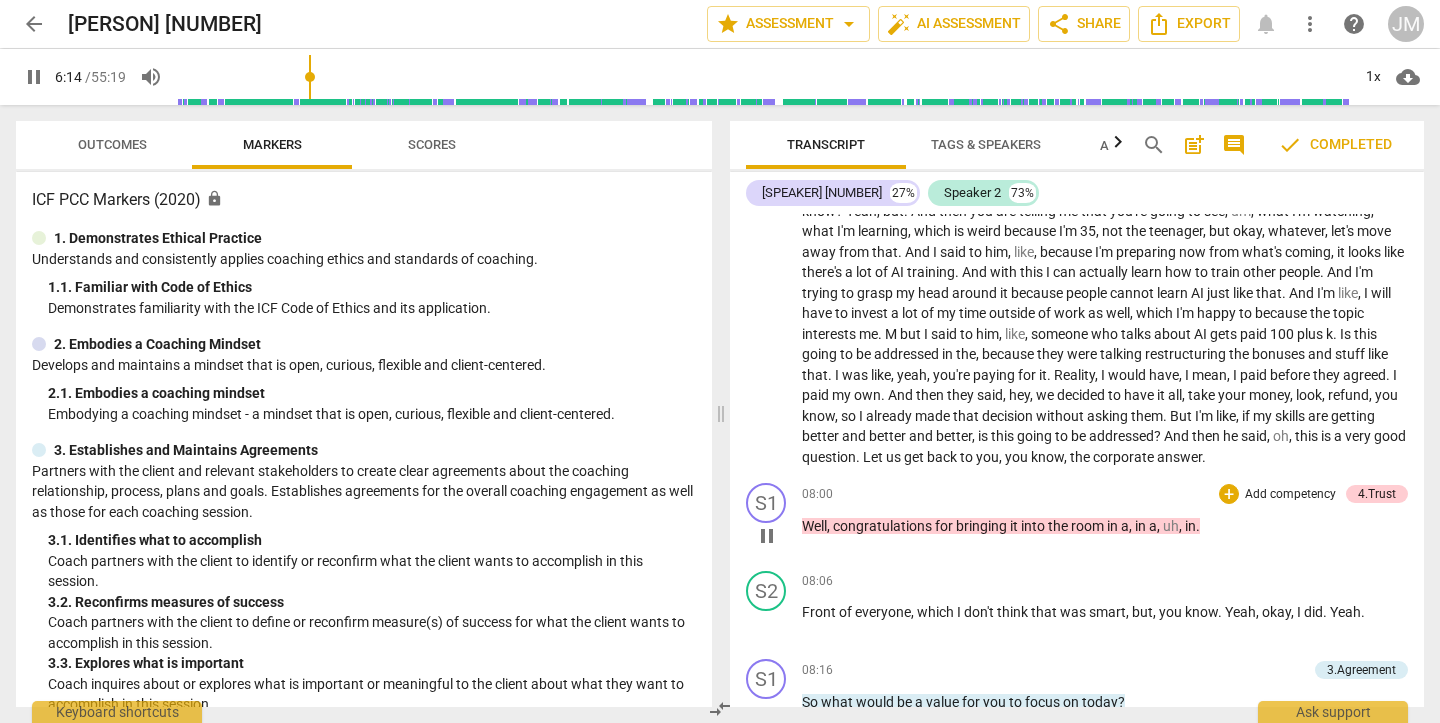 click on "pause" at bounding box center [767, 536] 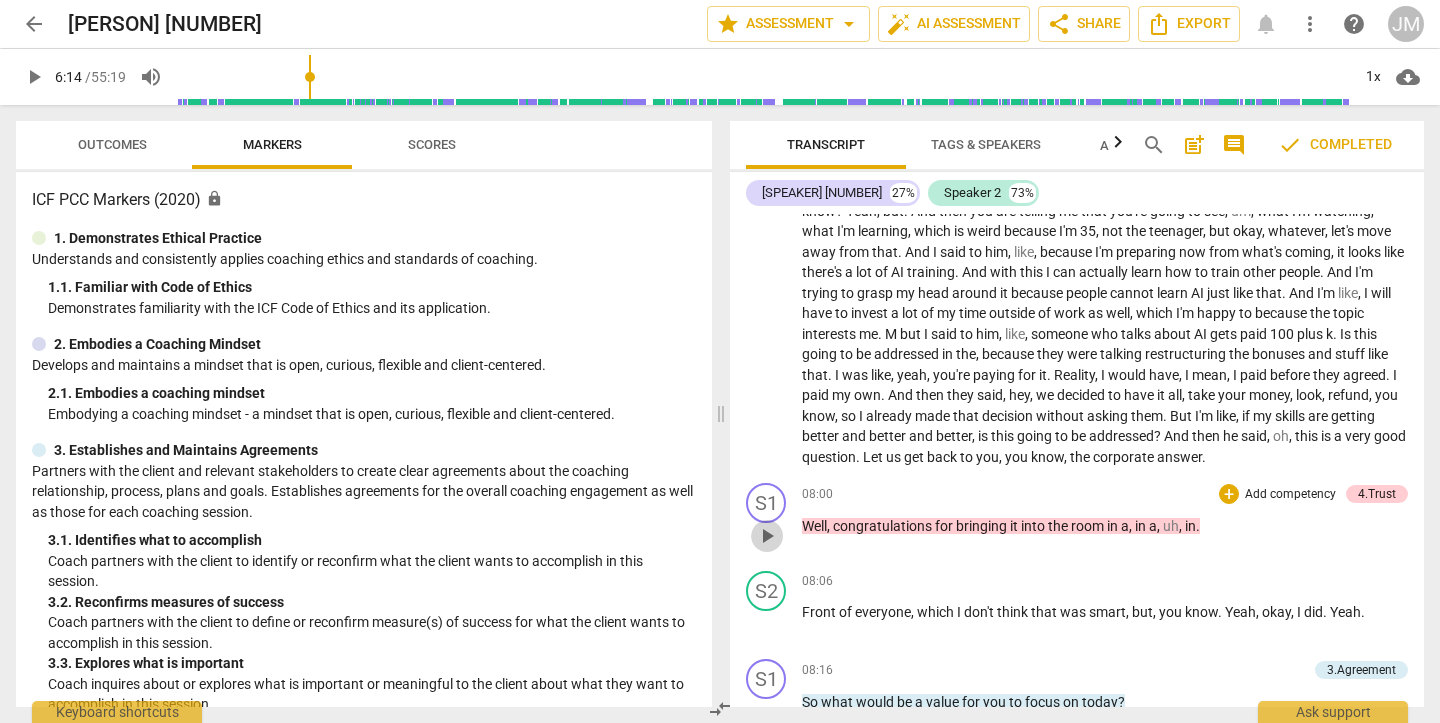 click on "play_arrow" at bounding box center [767, 536] 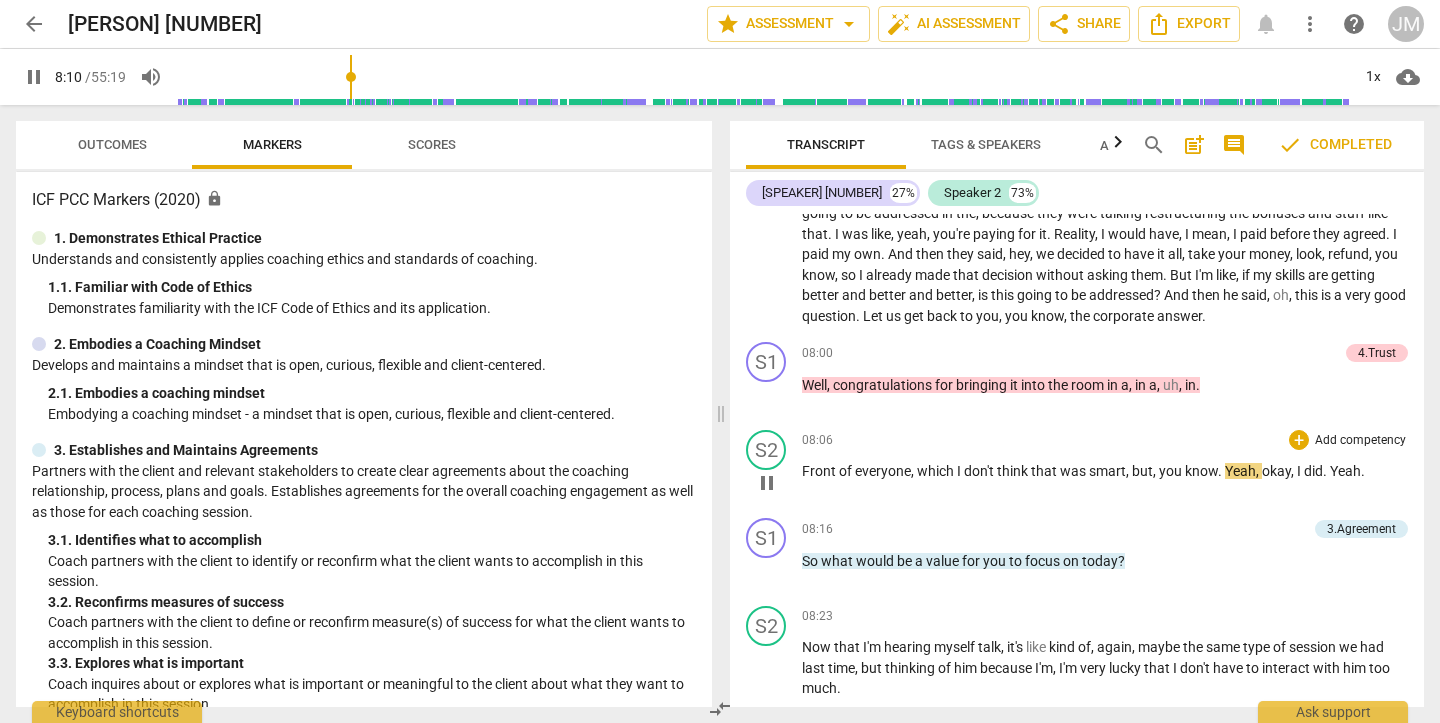 scroll, scrollTop: 2041, scrollLeft: 0, axis: vertical 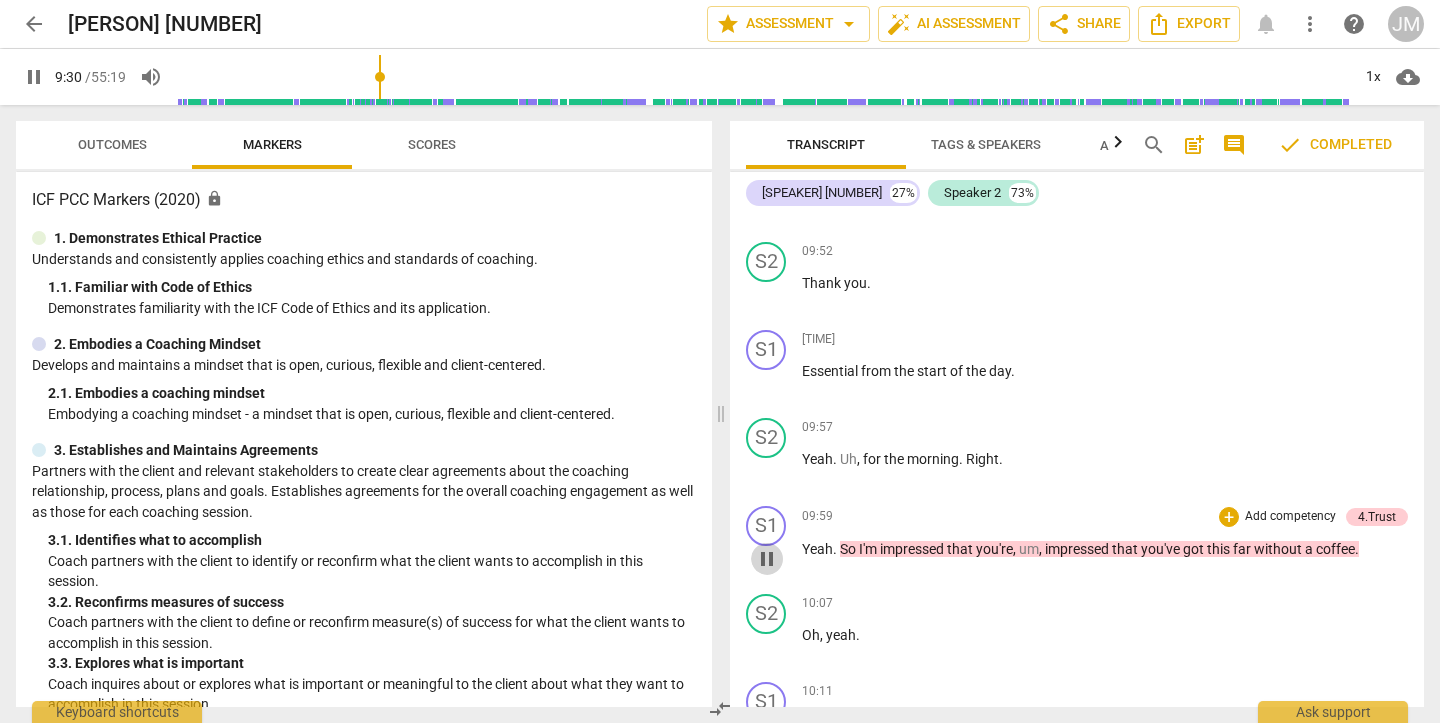 click on "pause" at bounding box center [767, 559] 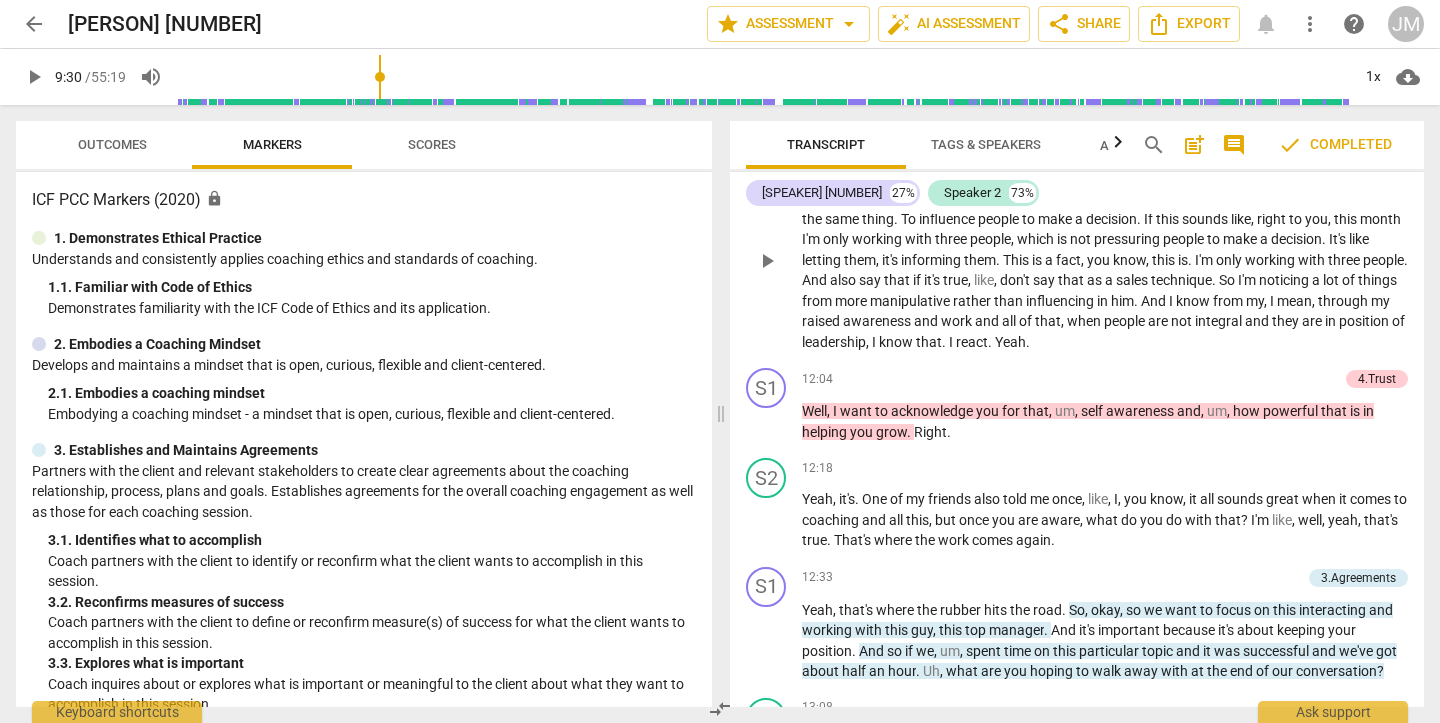 scroll, scrollTop: 4576, scrollLeft: 0, axis: vertical 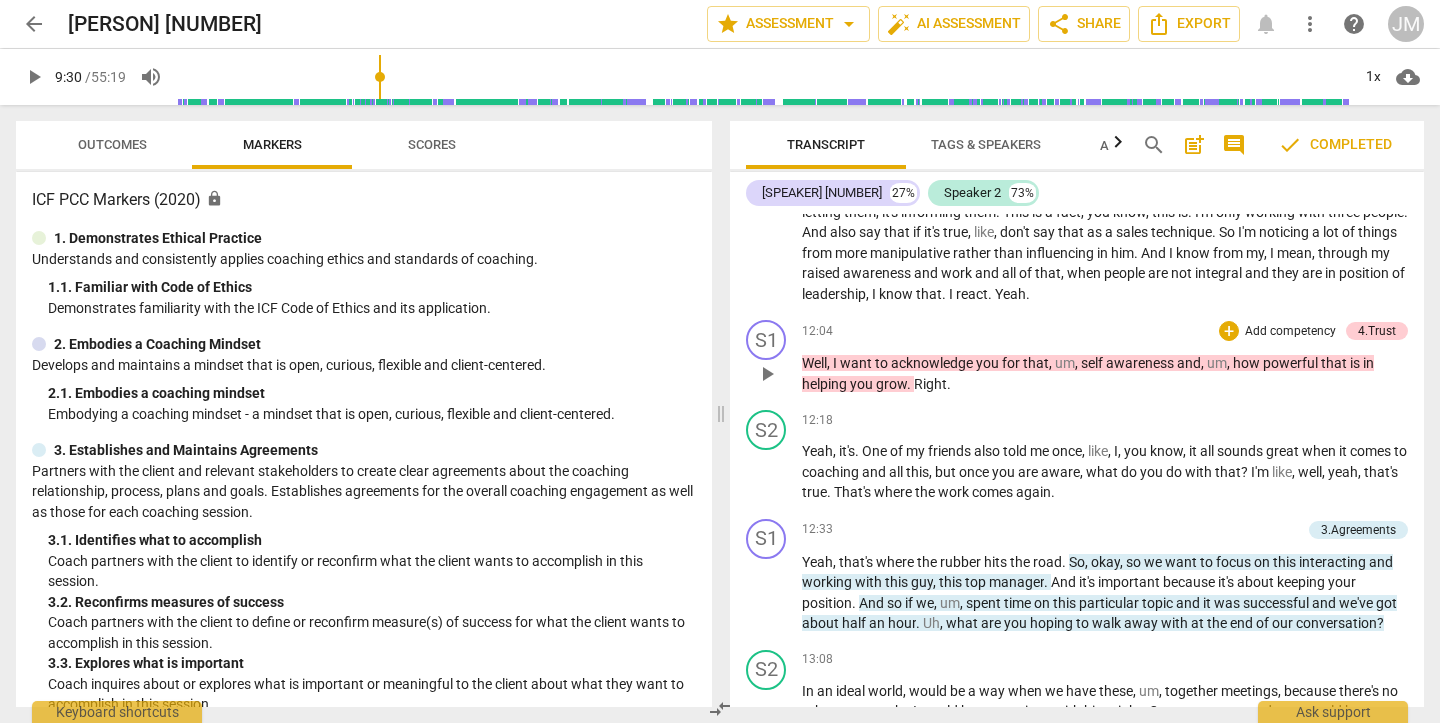 click on "play_arrow" at bounding box center (767, 374) 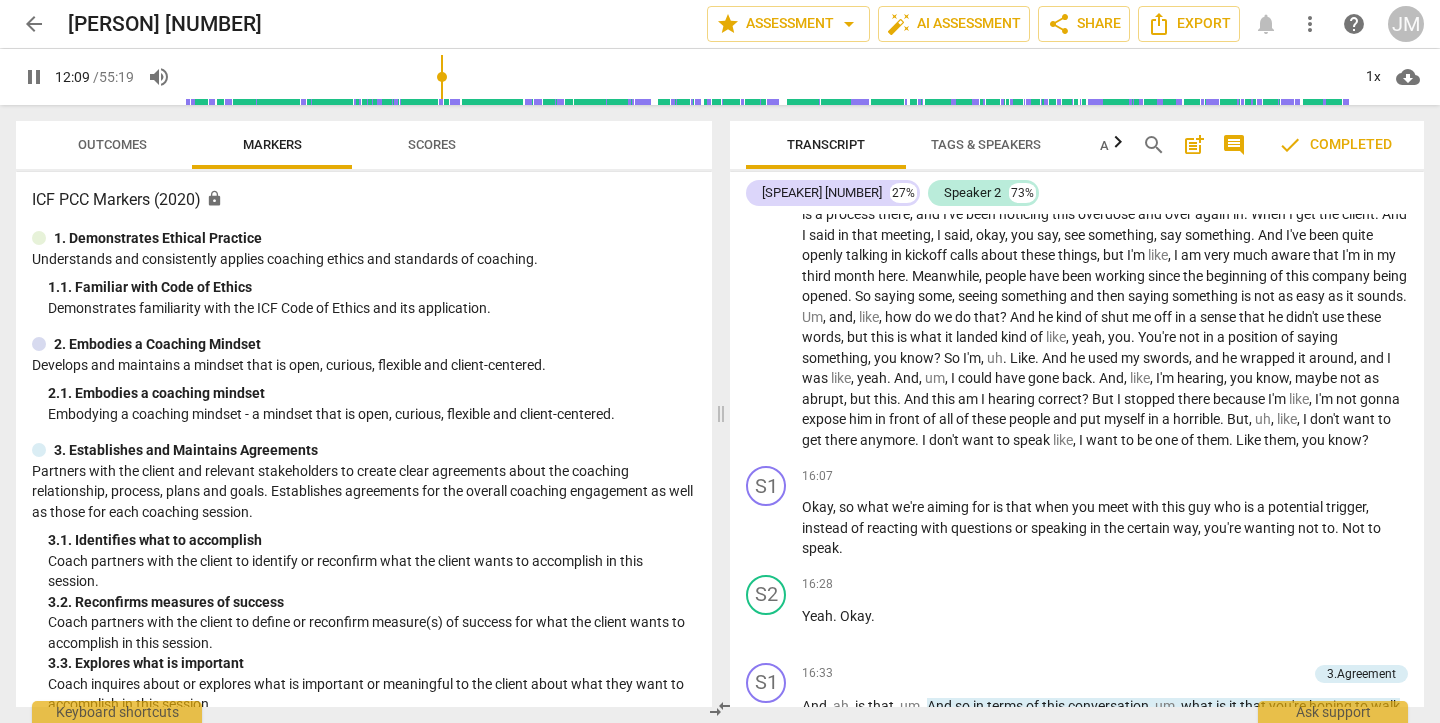 scroll, scrollTop: 5412, scrollLeft: 0, axis: vertical 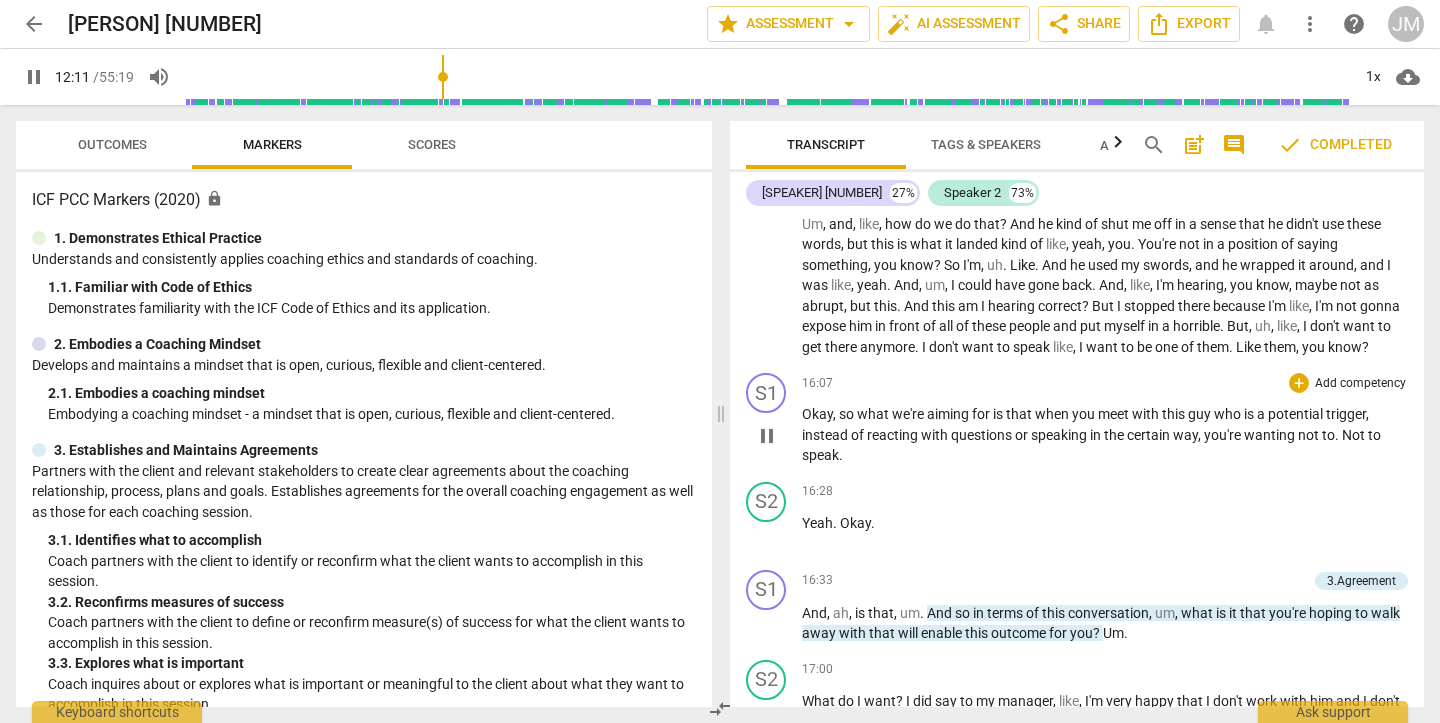 click on "pause" at bounding box center [767, 436] 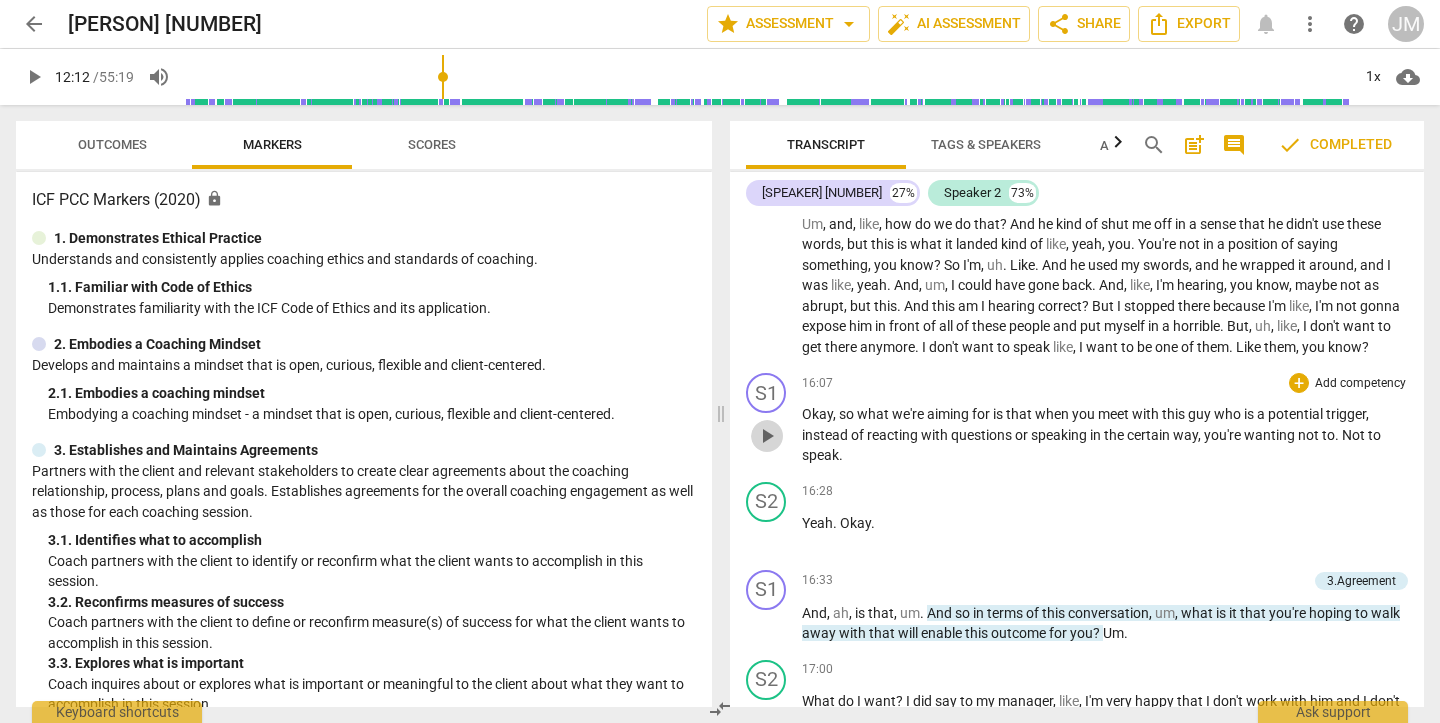 click on "play_arrow" at bounding box center [767, 436] 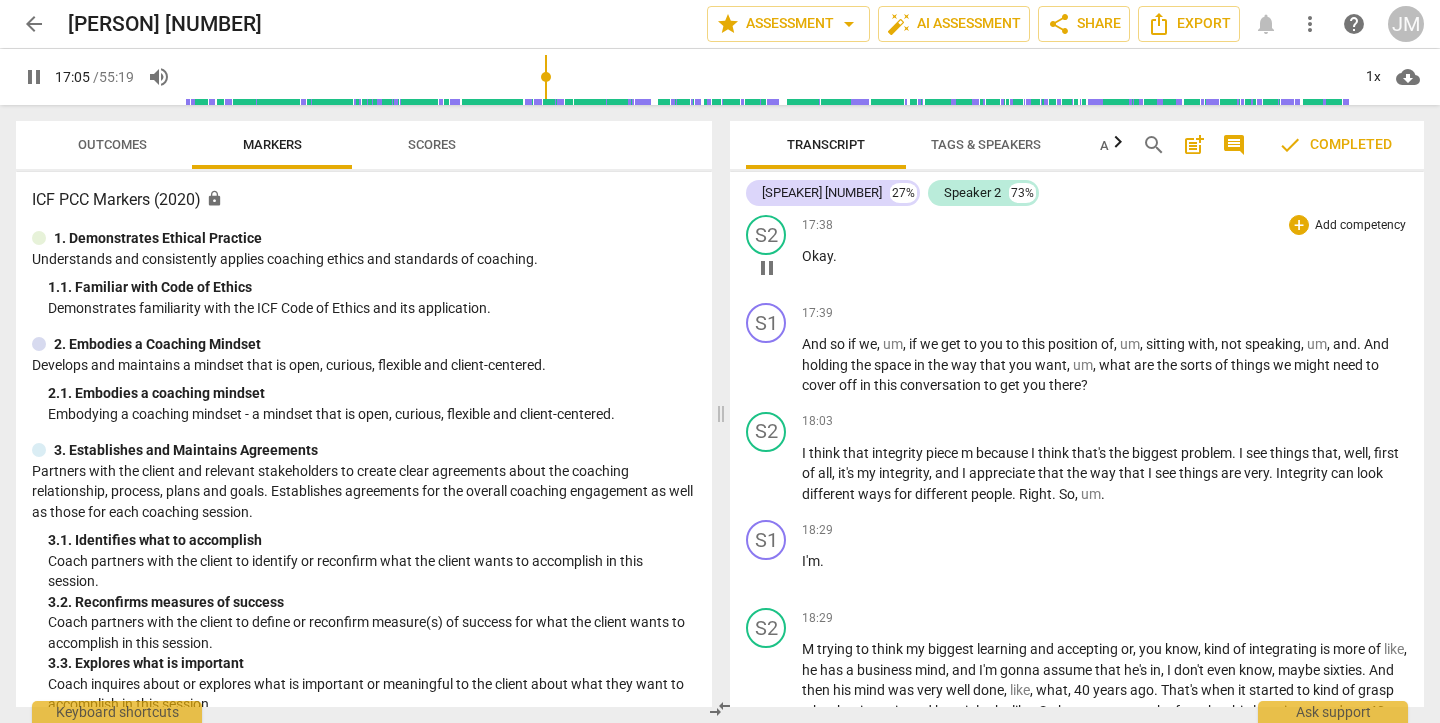 scroll, scrollTop: 6110, scrollLeft: 0, axis: vertical 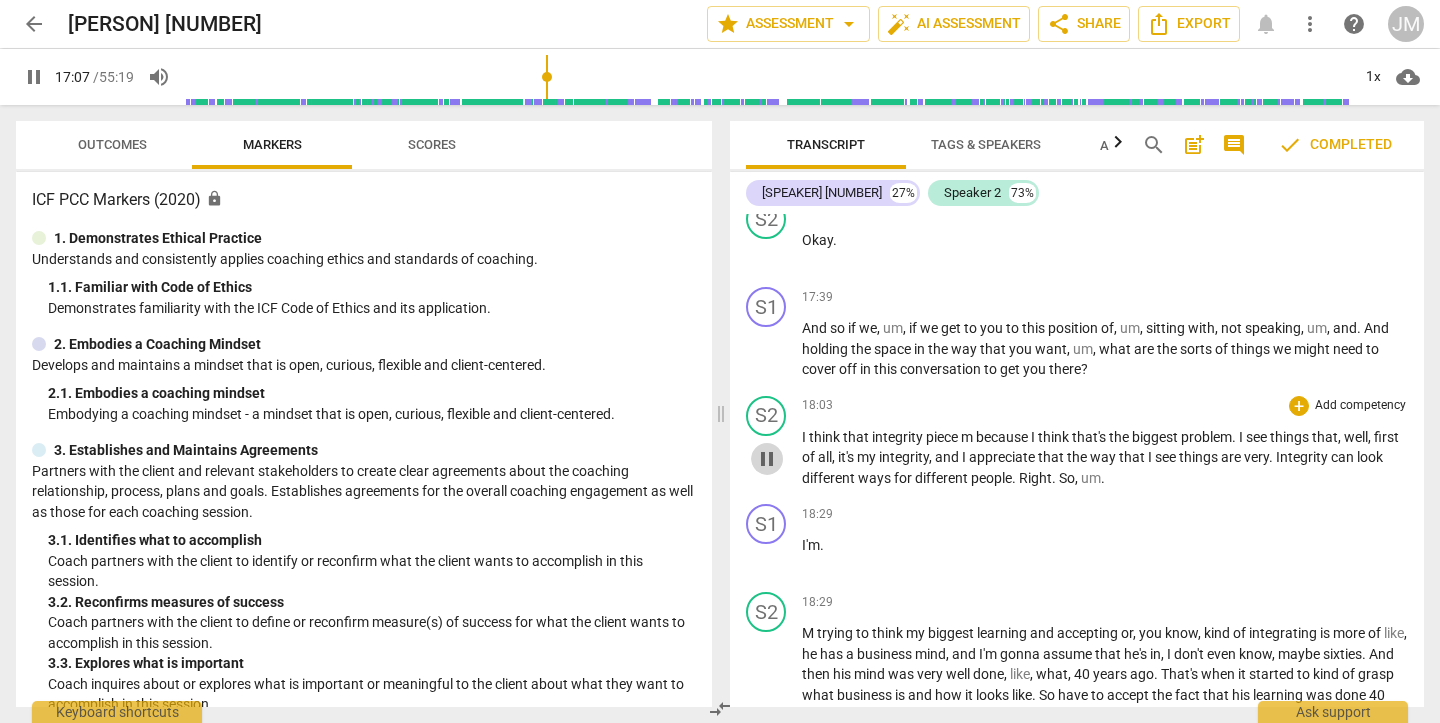 click on "pause" at bounding box center (767, 459) 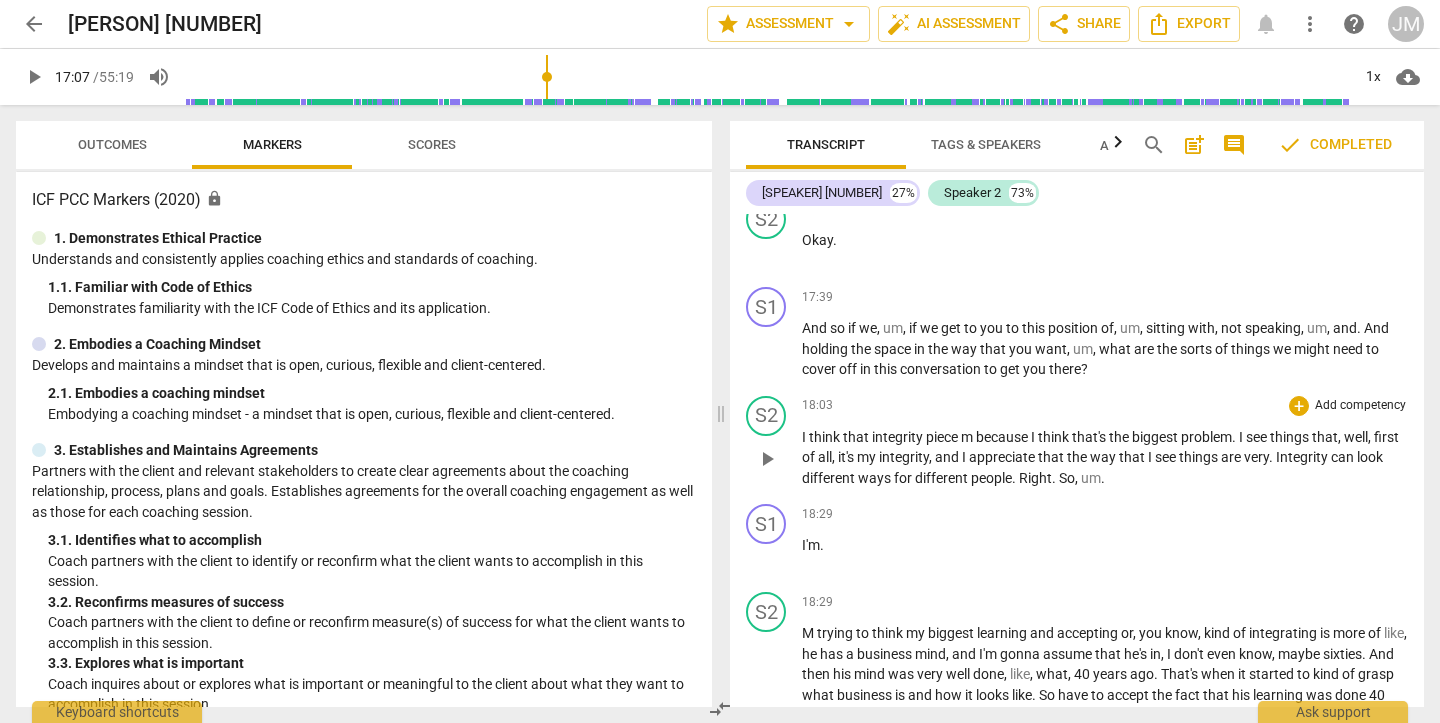click on "play_arrow" at bounding box center [767, 459] 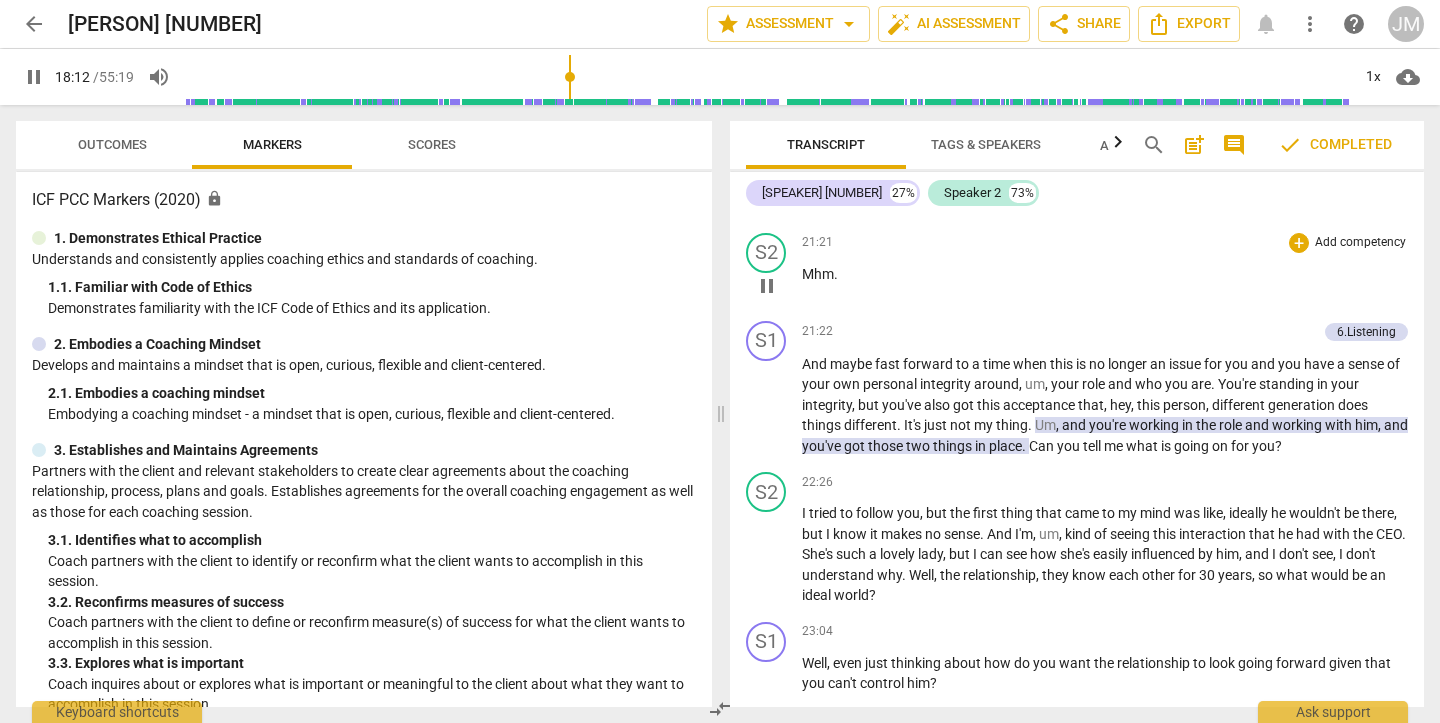 scroll, scrollTop: 7281, scrollLeft: 0, axis: vertical 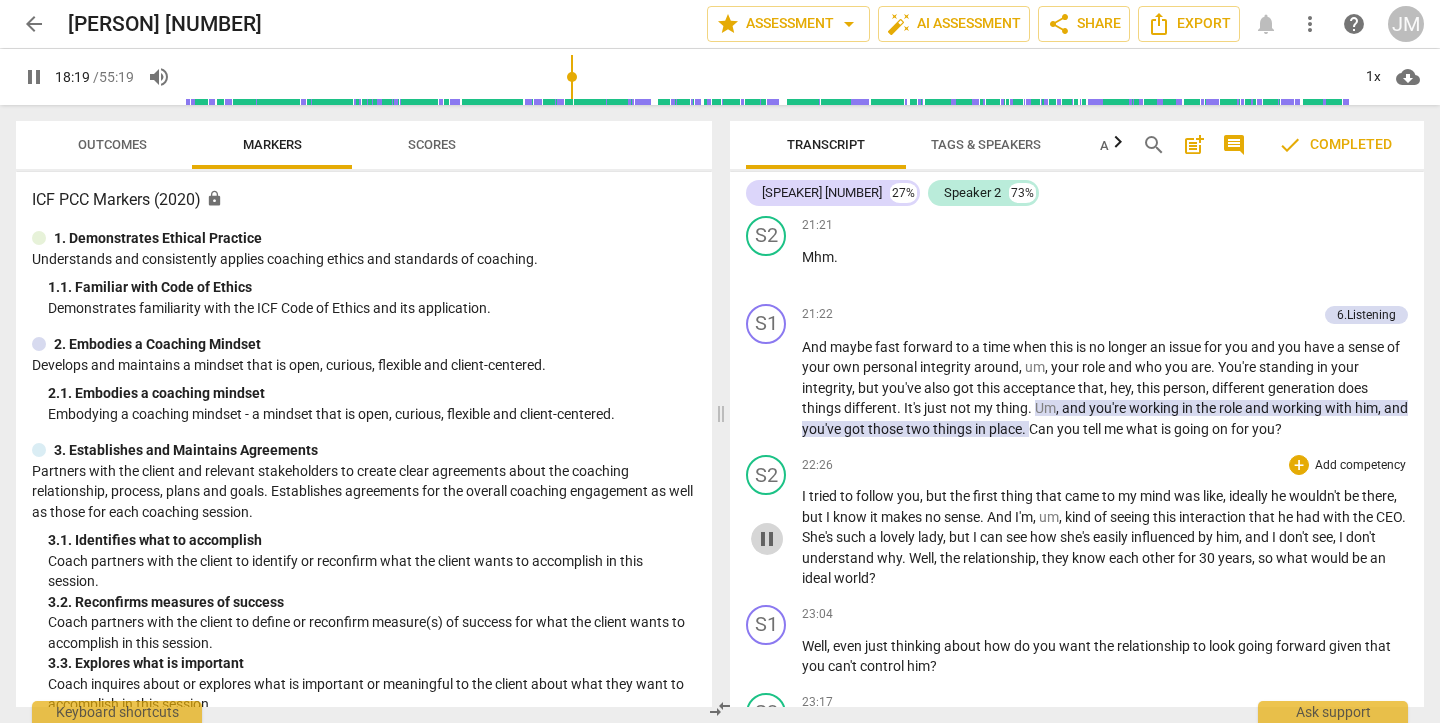 click on "pause" at bounding box center [767, 539] 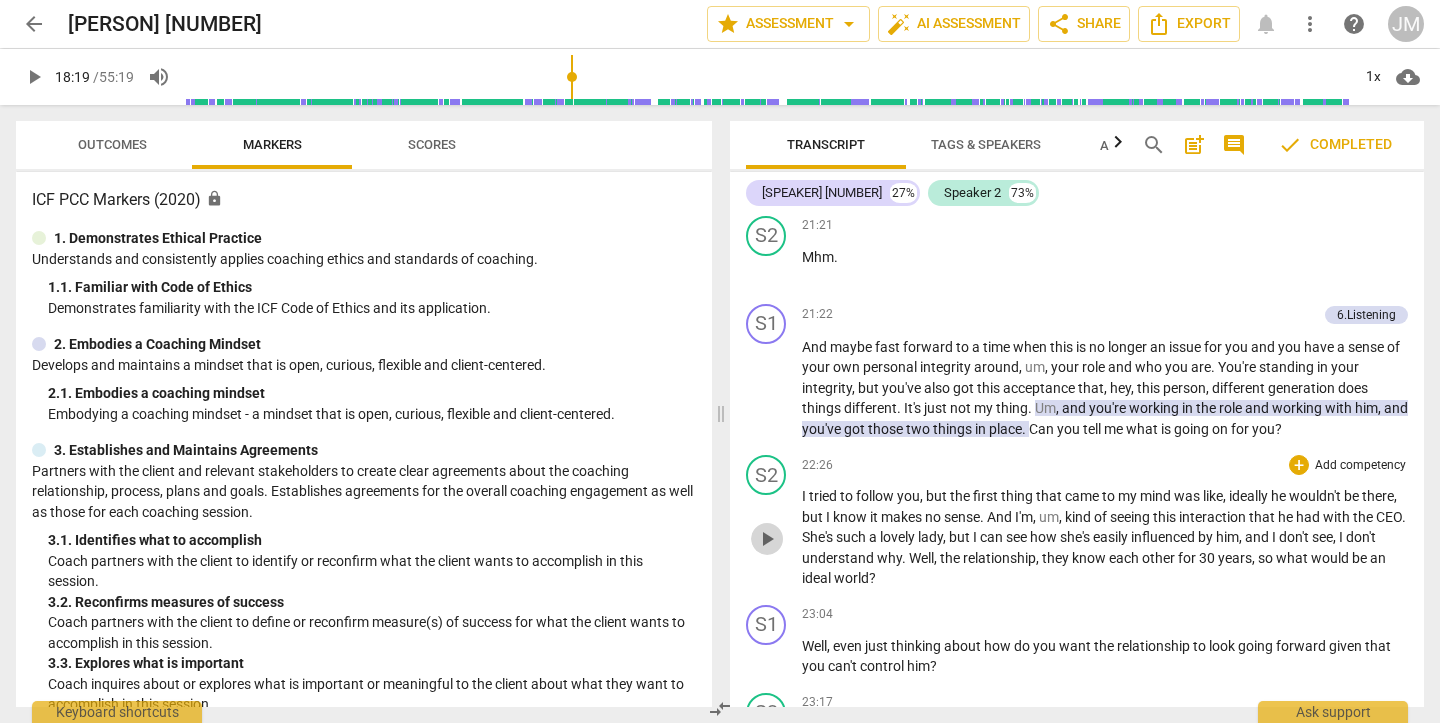 click on "play_arrow" at bounding box center (767, 539) 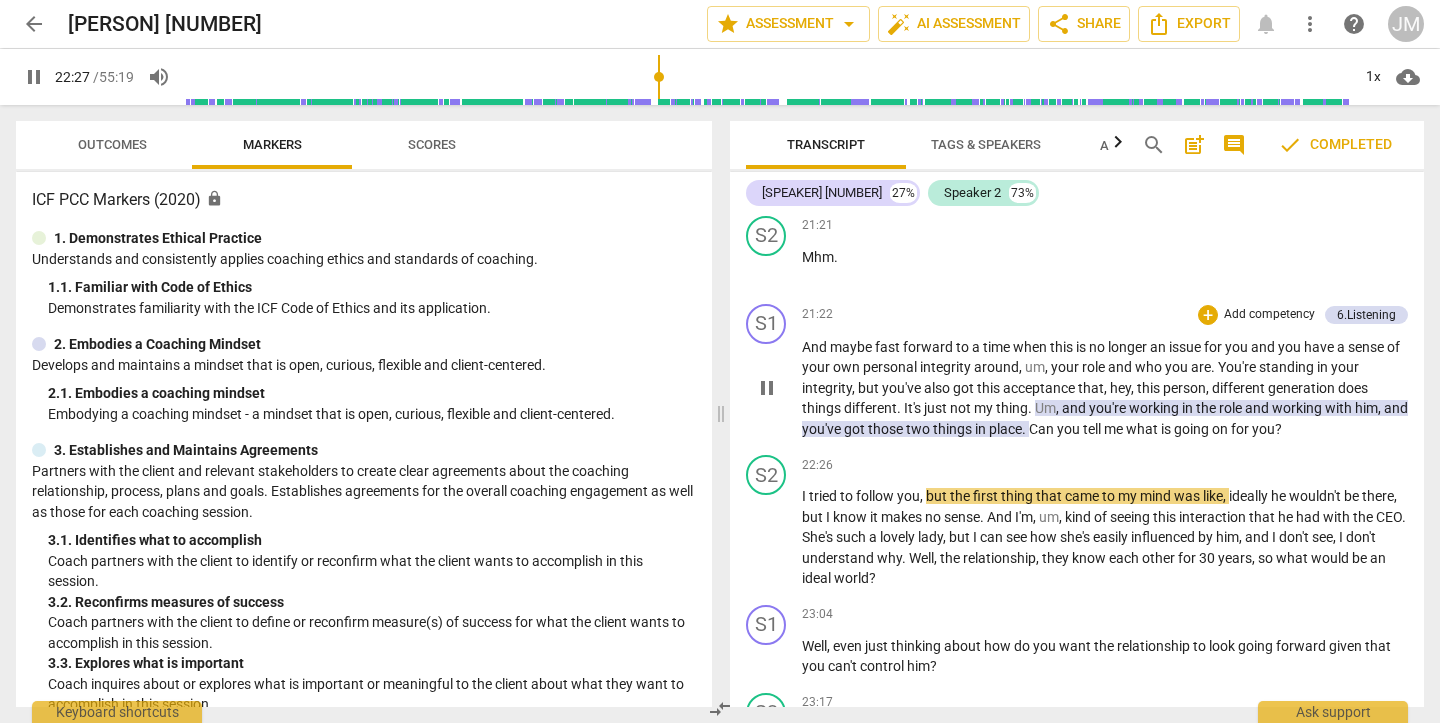 click on "play_arrow pause" at bounding box center [776, 389] 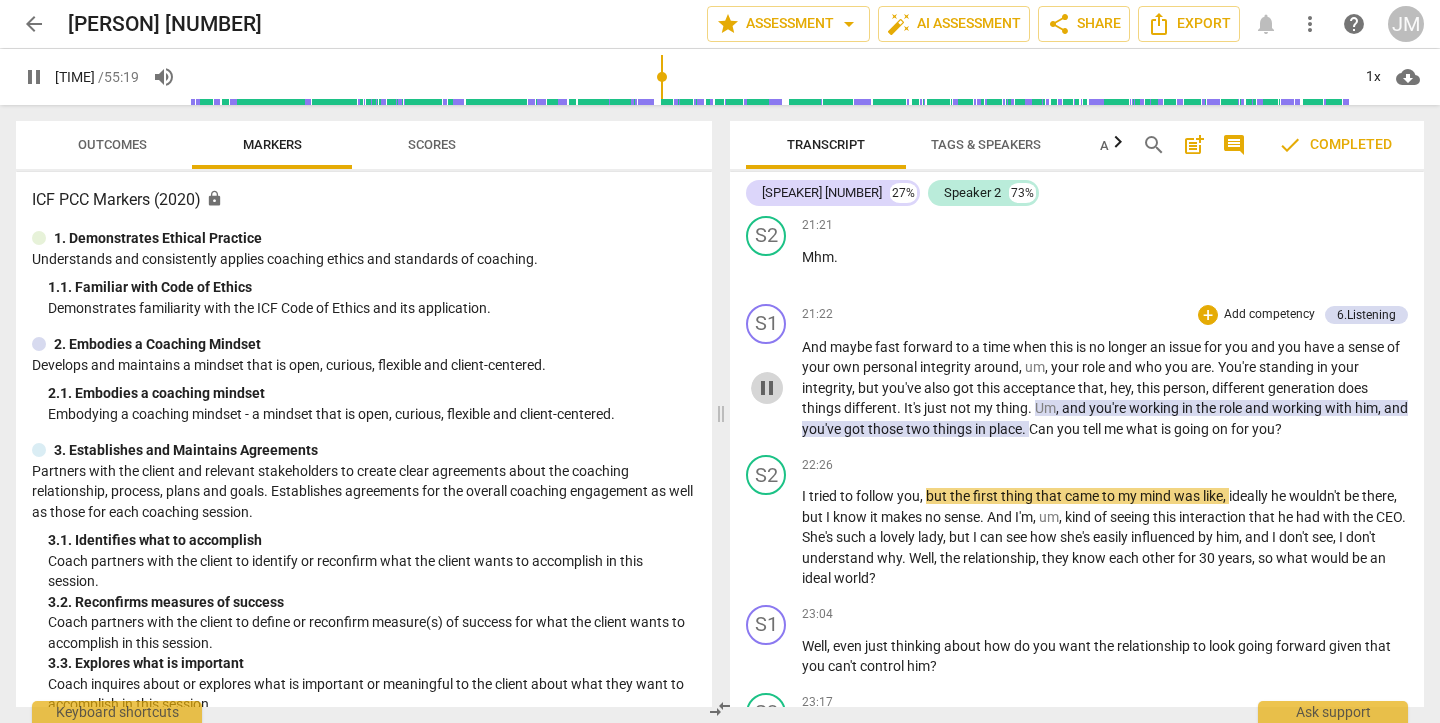 click on "pause" at bounding box center [767, 388] 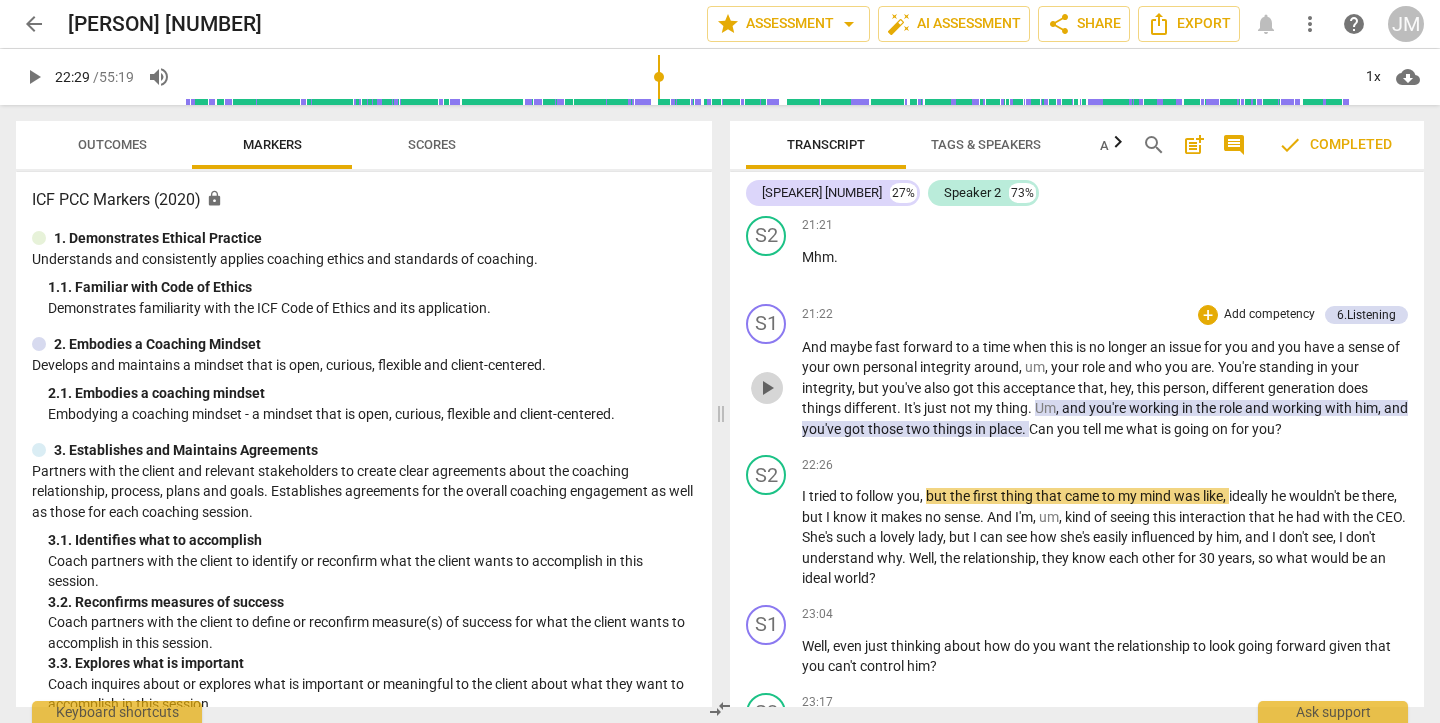 click on "play_arrow" at bounding box center [767, 388] 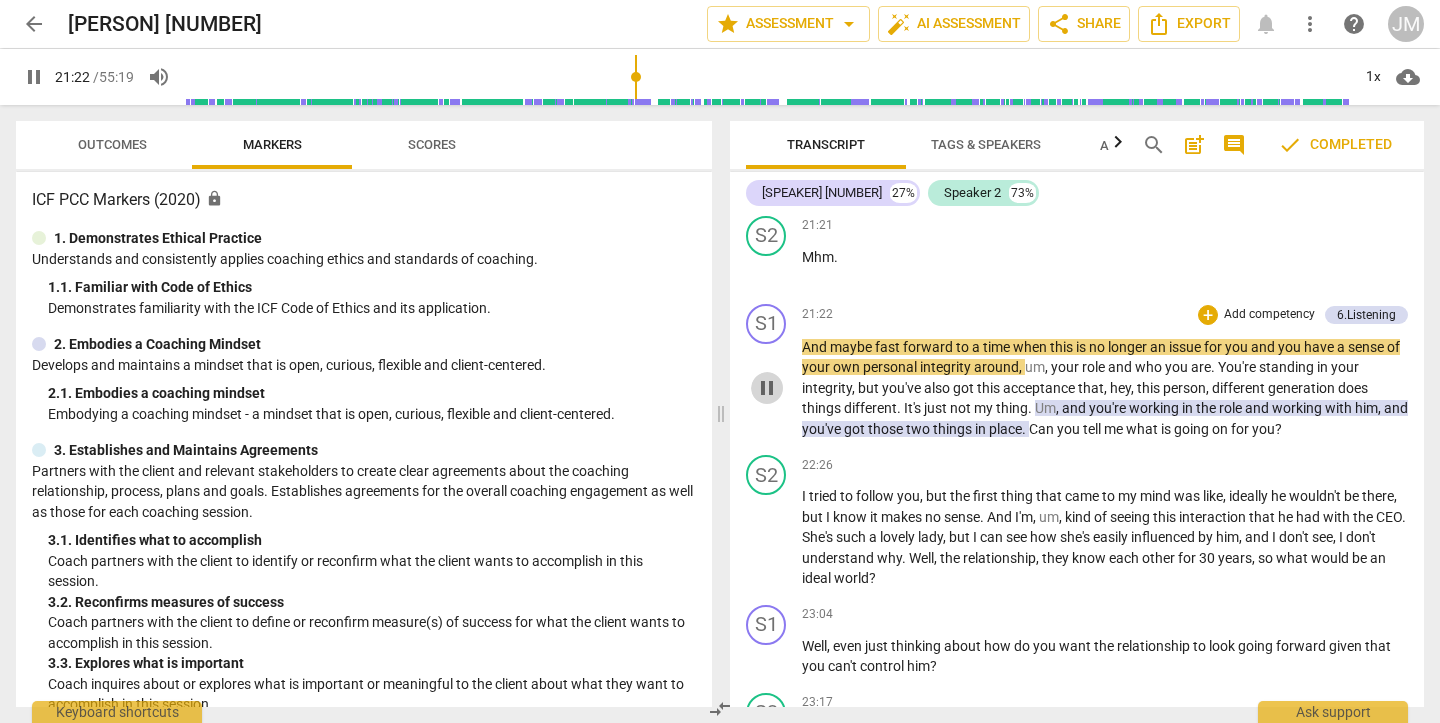 click on "pause" at bounding box center (767, 388) 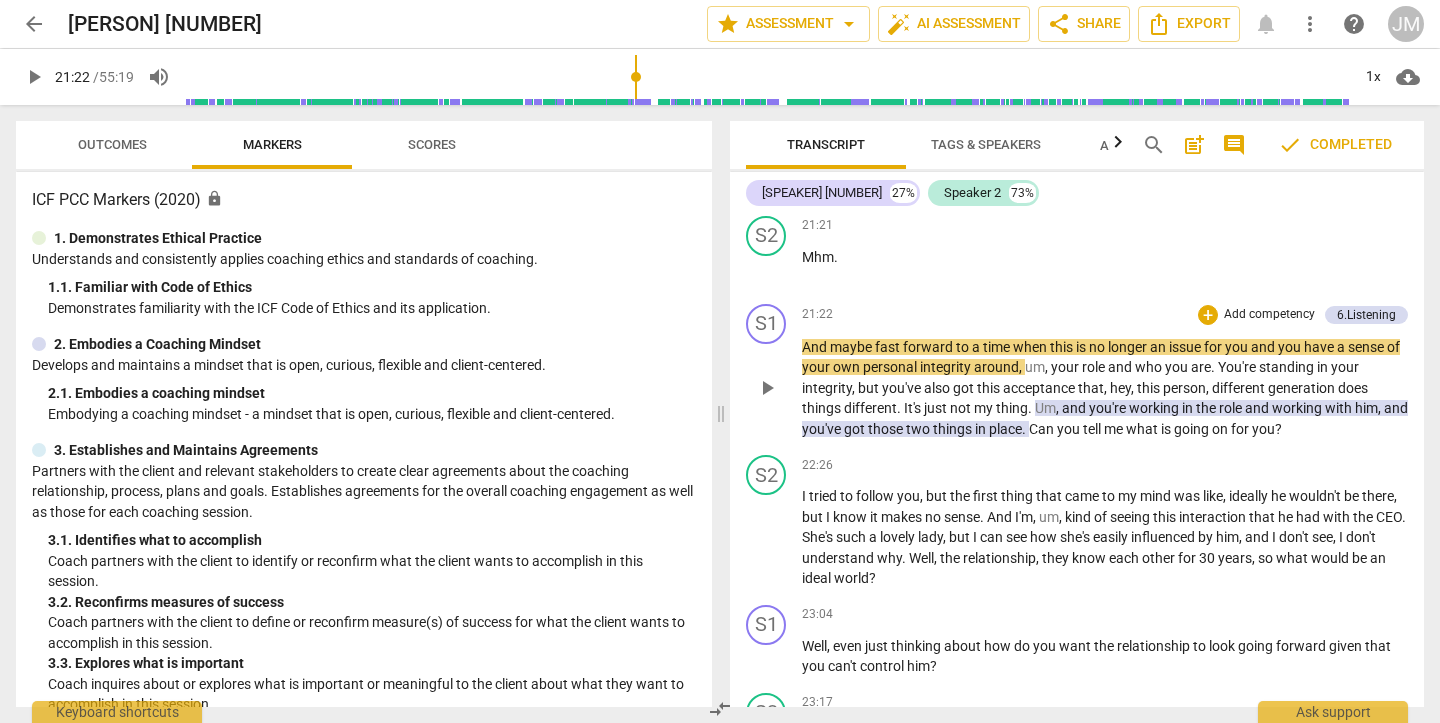 click on "play_arrow" at bounding box center [767, 388] 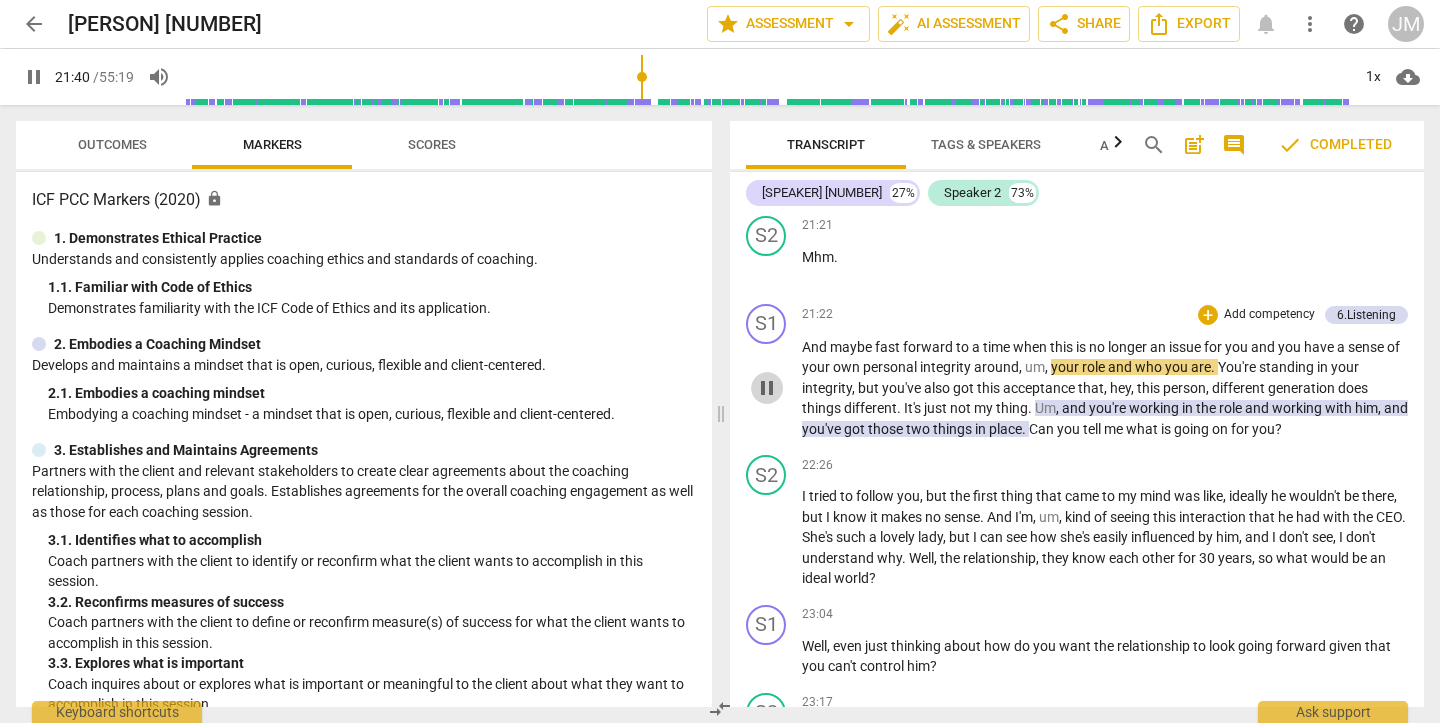 click on "pause" at bounding box center (767, 388) 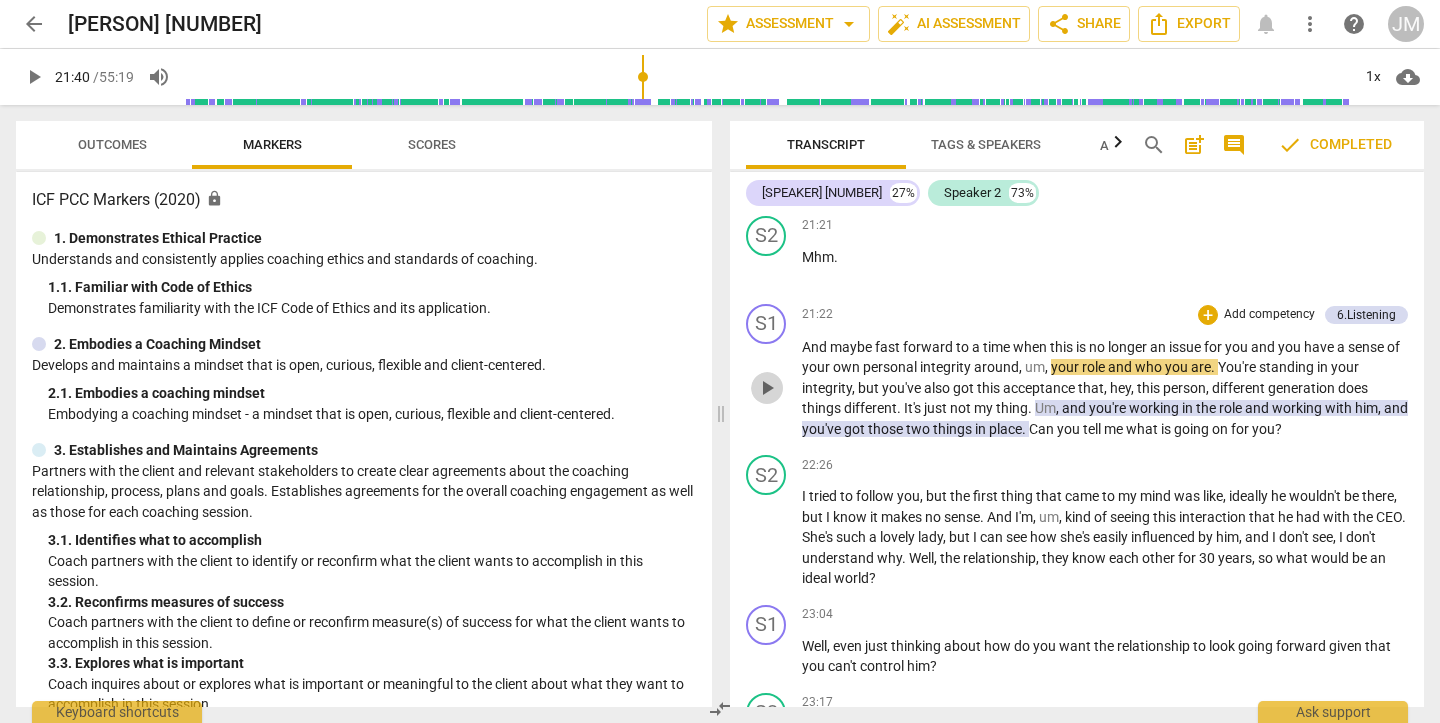 click on "play_arrow" at bounding box center [767, 388] 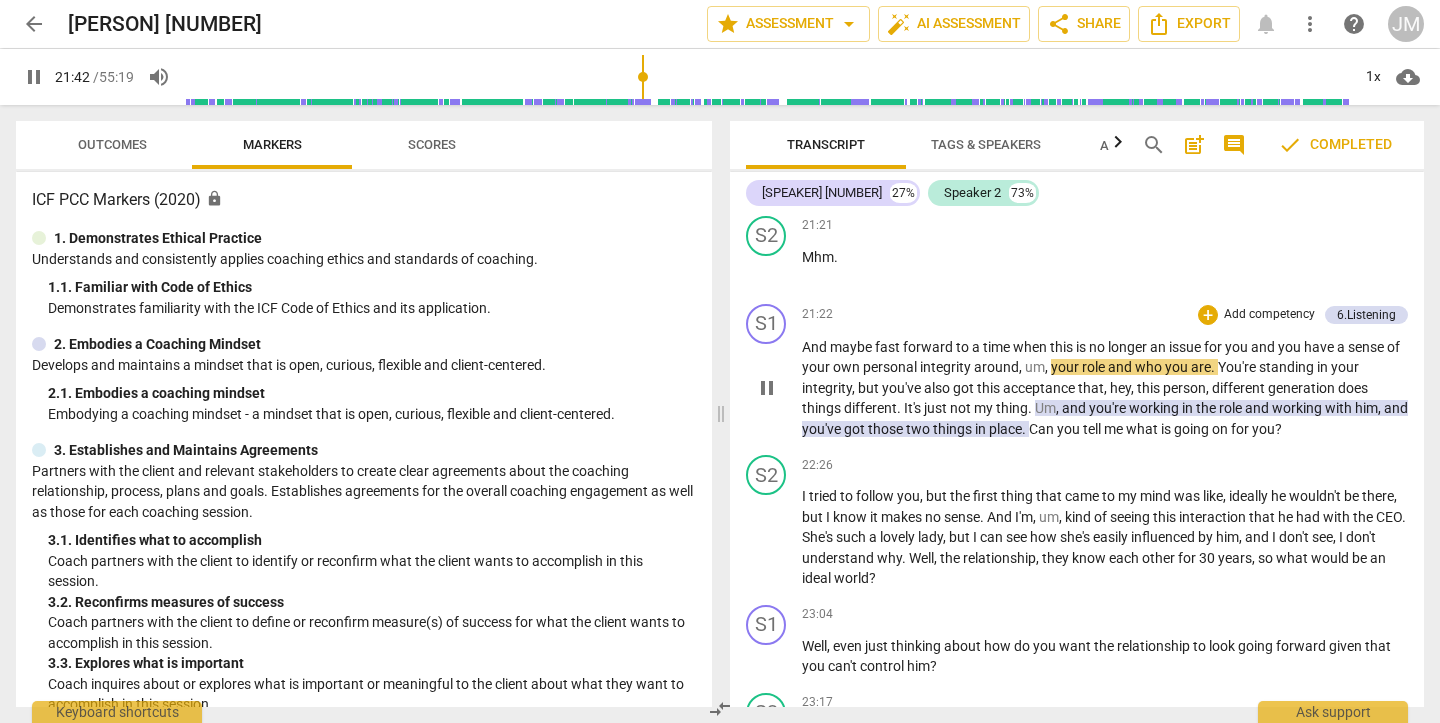 click on "And" at bounding box center (816, 347) 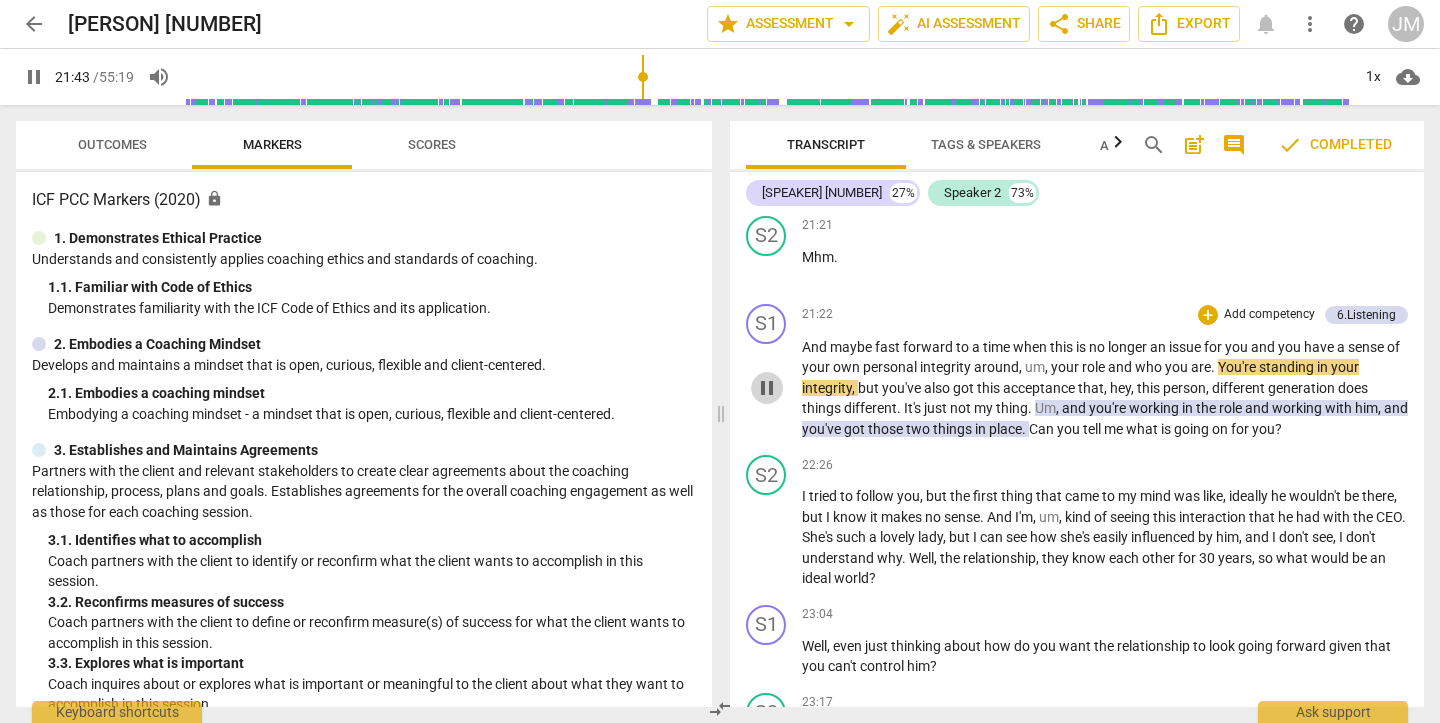 click on "pause" at bounding box center (767, 388) 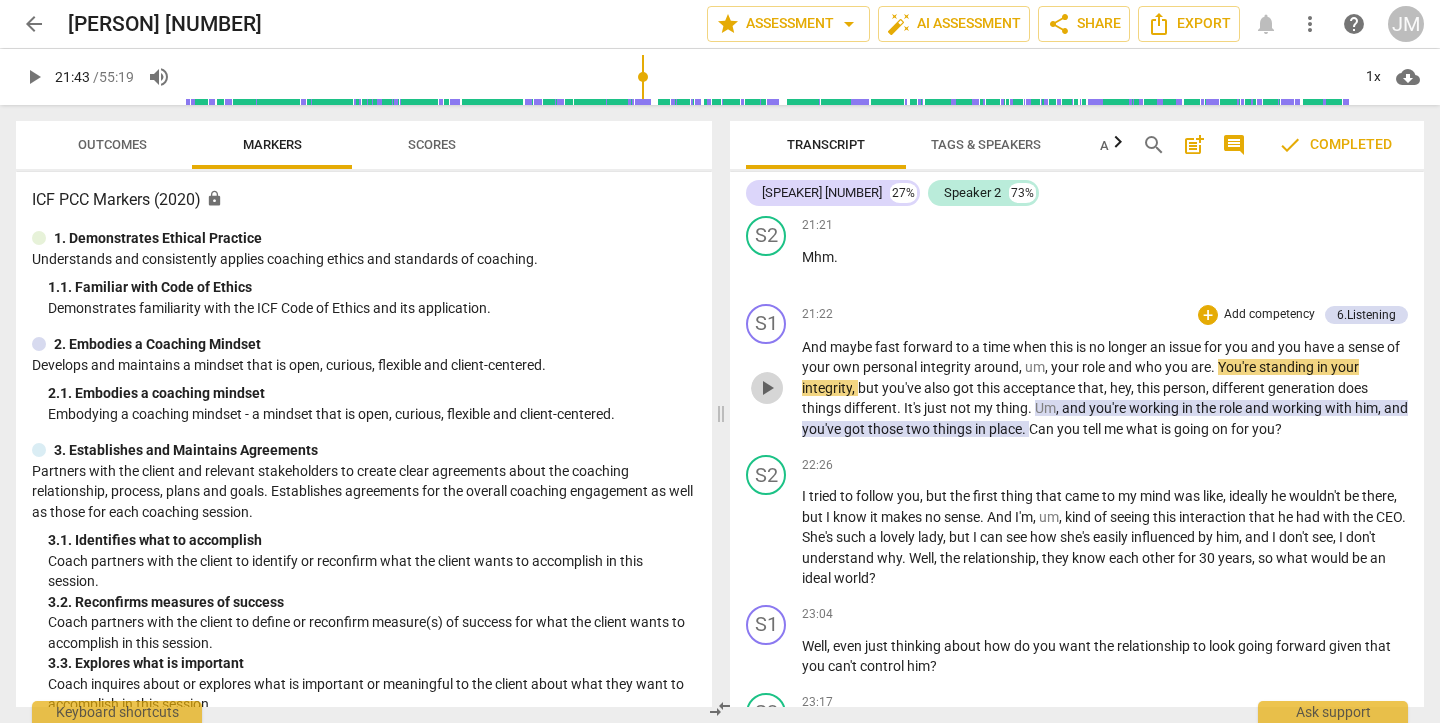 click on "play_arrow" at bounding box center (767, 388) 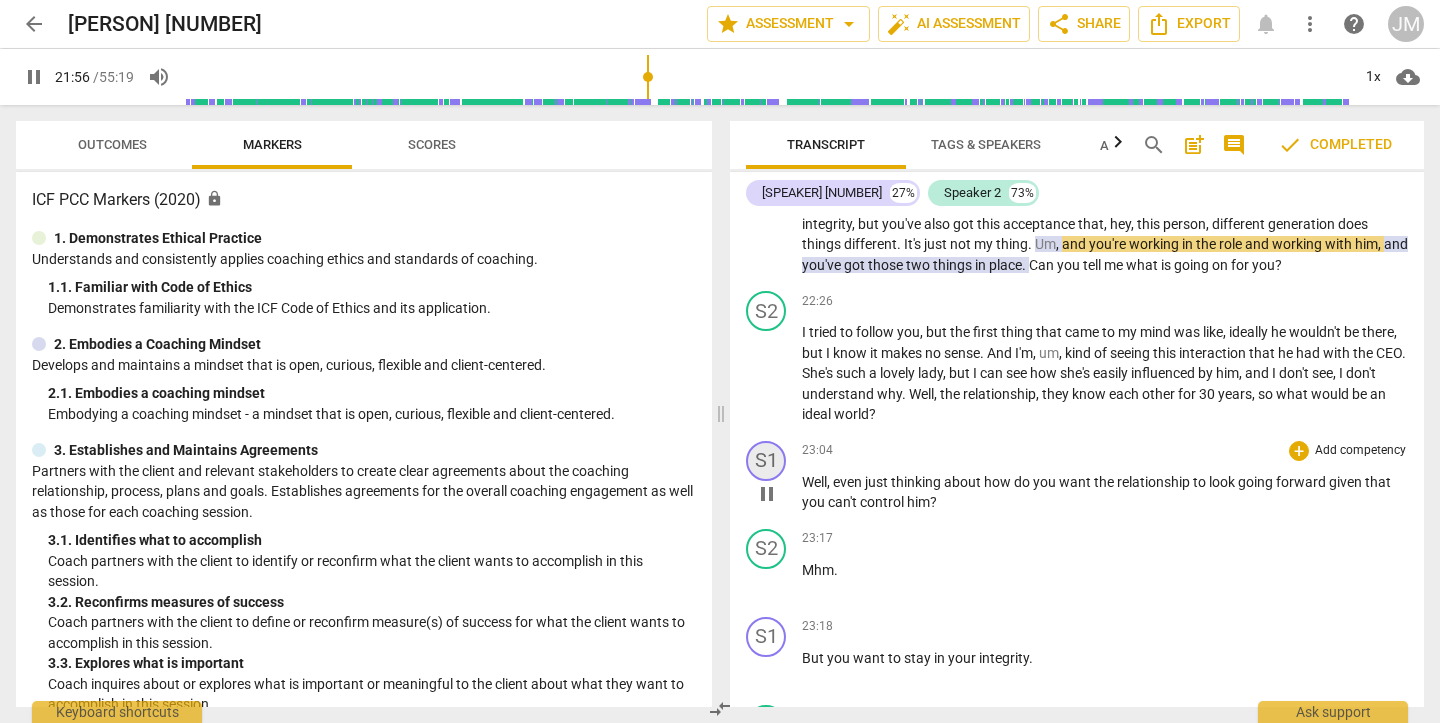 scroll, scrollTop: 7448, scrollLeft: 0, axis: vertical 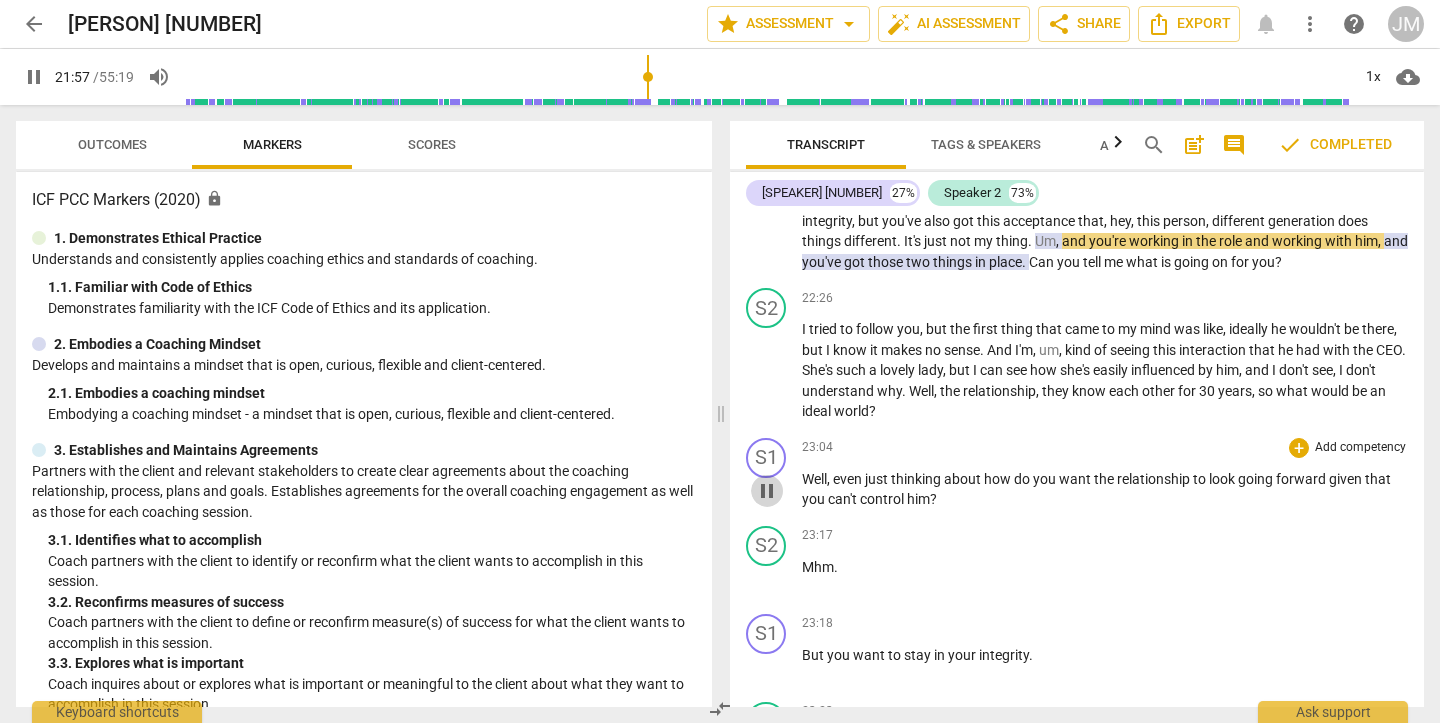 click on "pause" at bounding box center [767, 491] 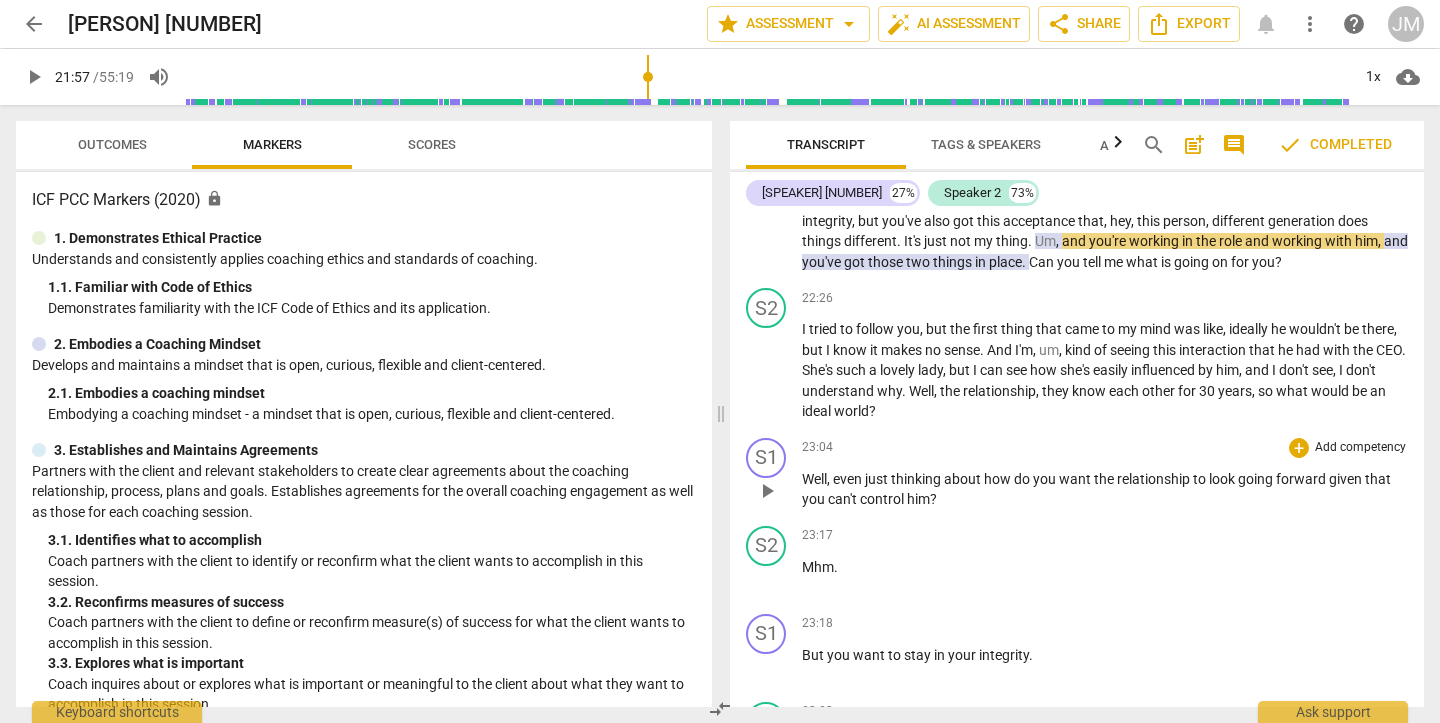 click on "play_arrow" at bounding box center (767, 491) 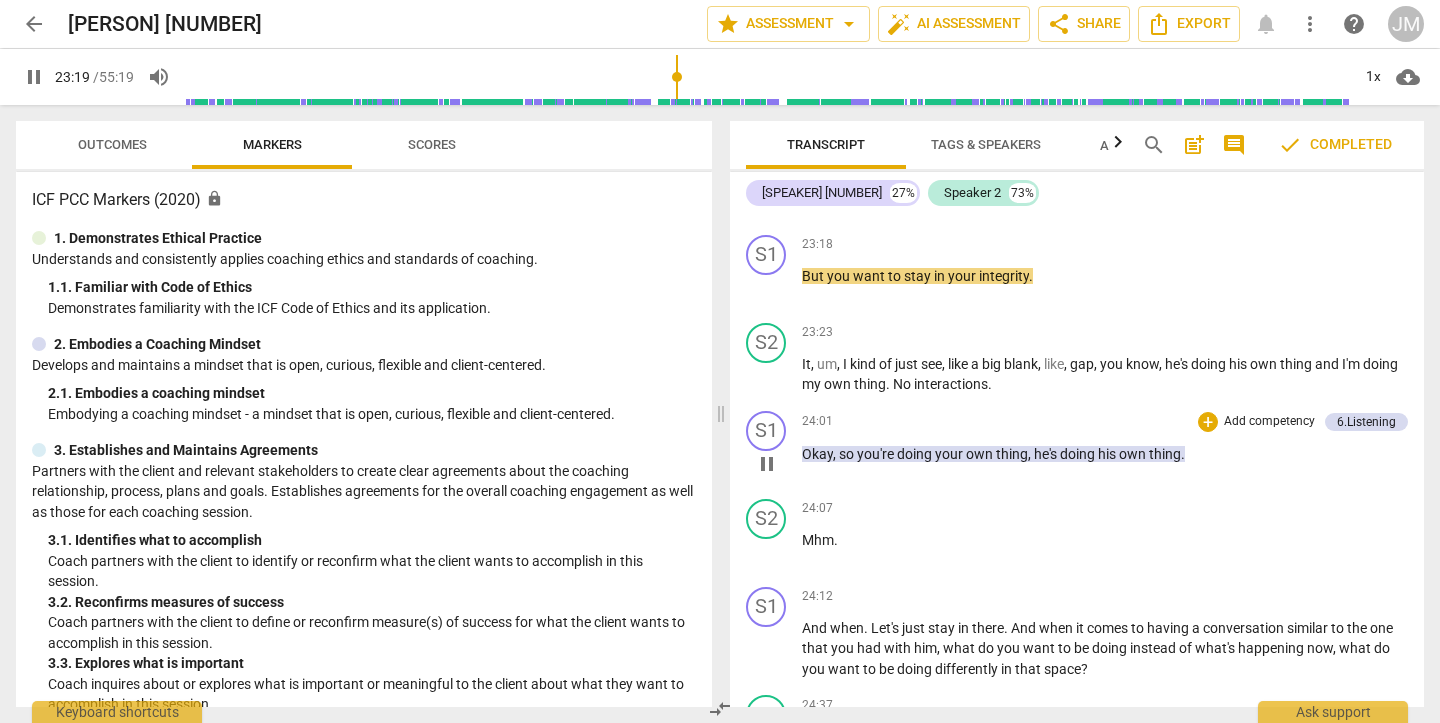 scroll, scrollTop: 7834, scrollLeft: 0, axis: vertical 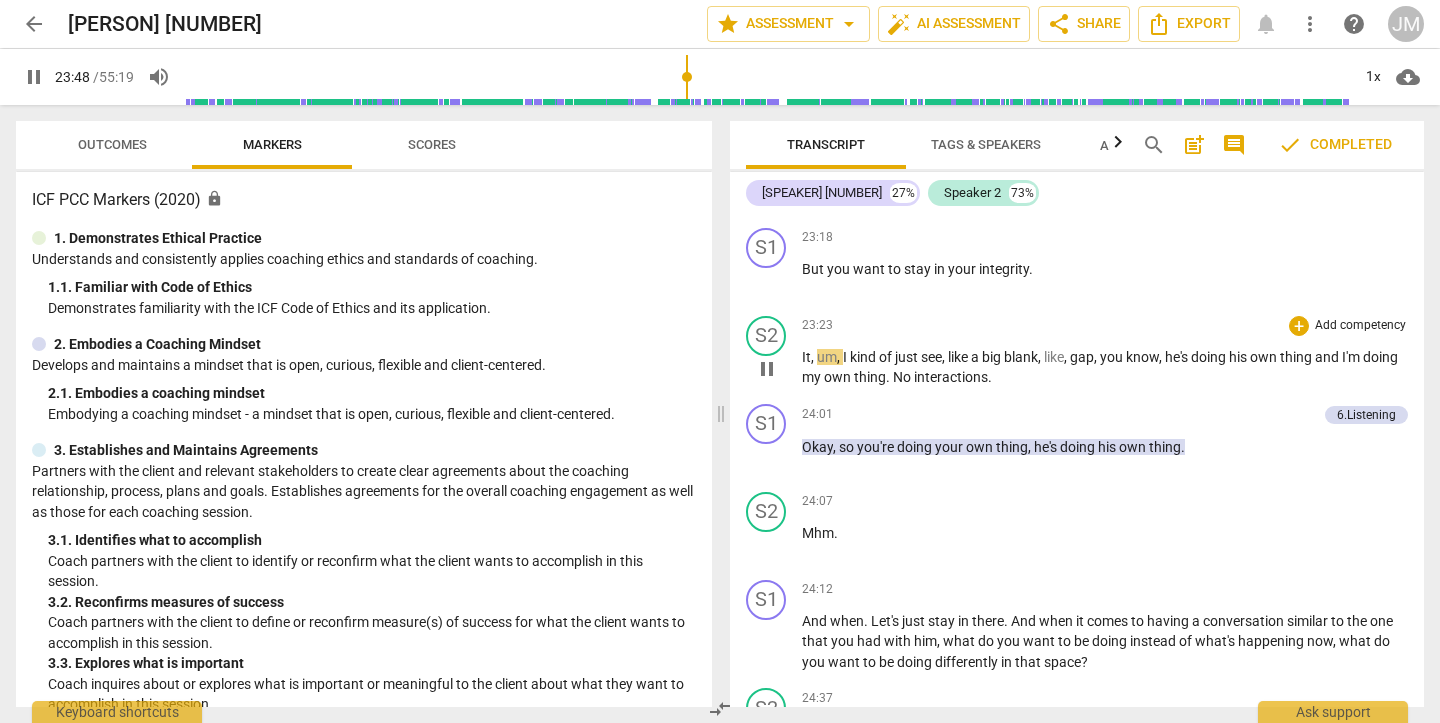 click on "pause" at bounding box center [767, 369] 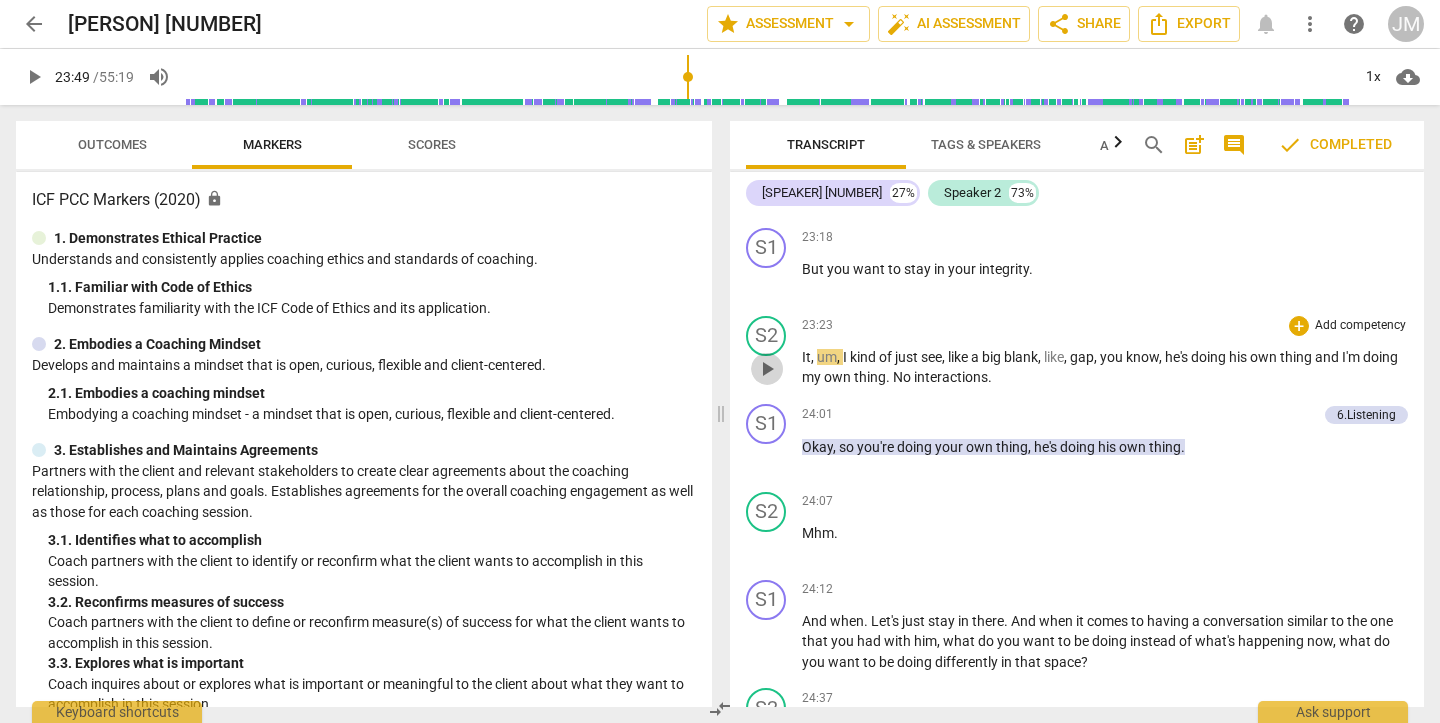 click on "play_arrow" at bounding box center [767, 369] 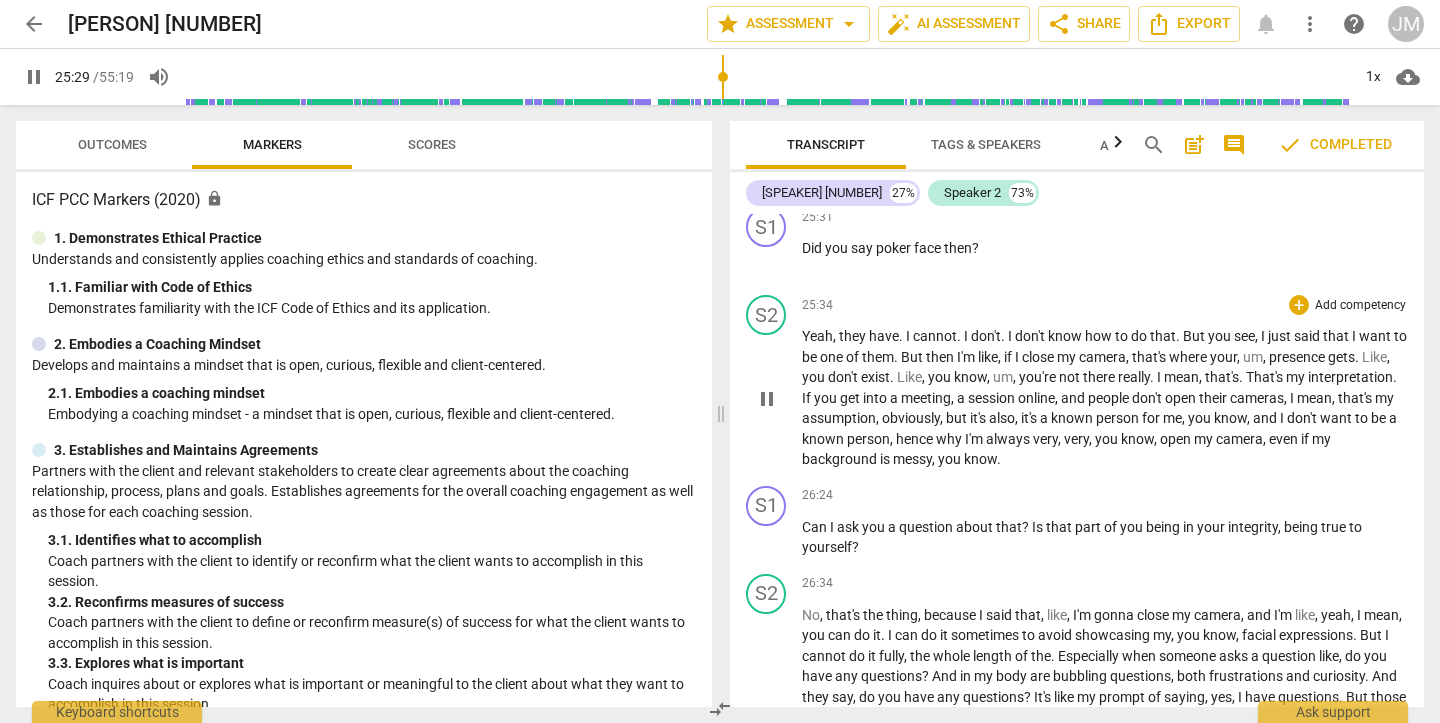 scroll, scrollTop: 8653, scrollLeft: 0, axis: vertical 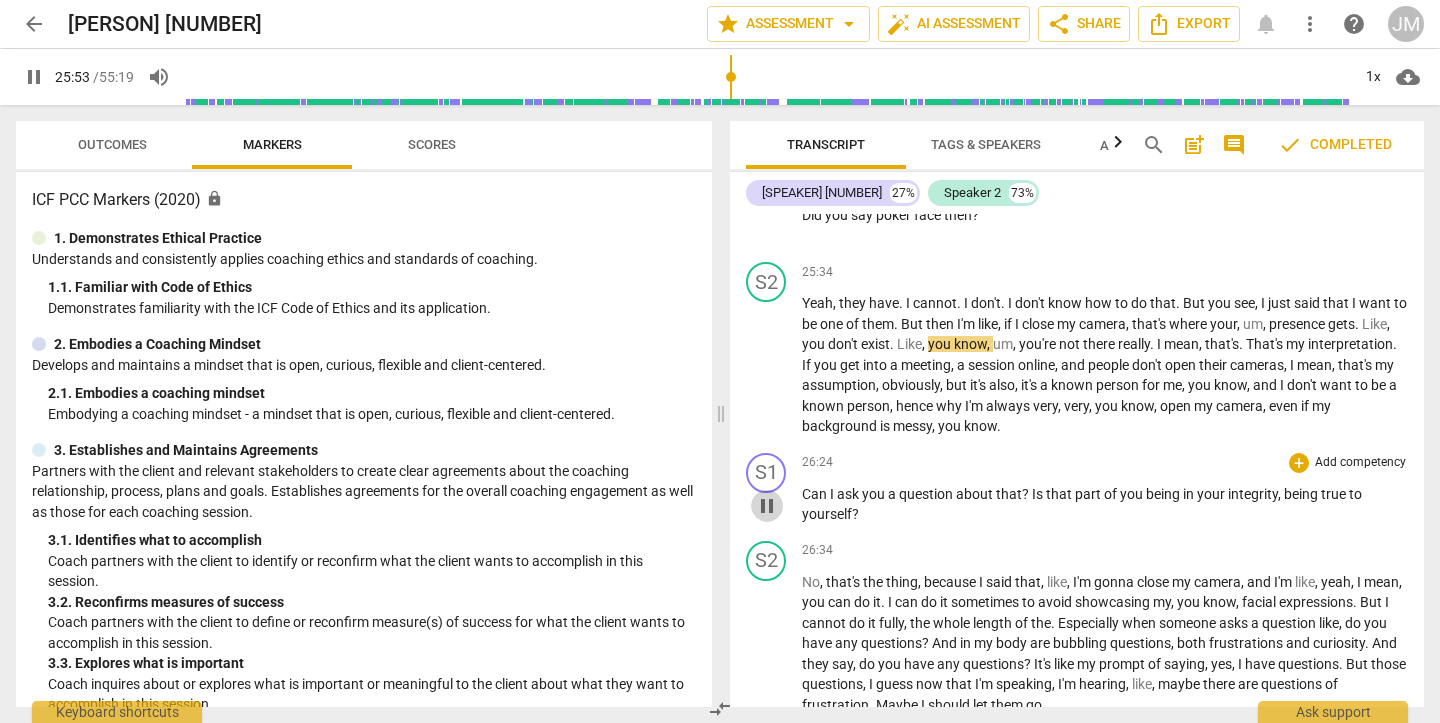 click on "pause" at bounding box center [767, 506] 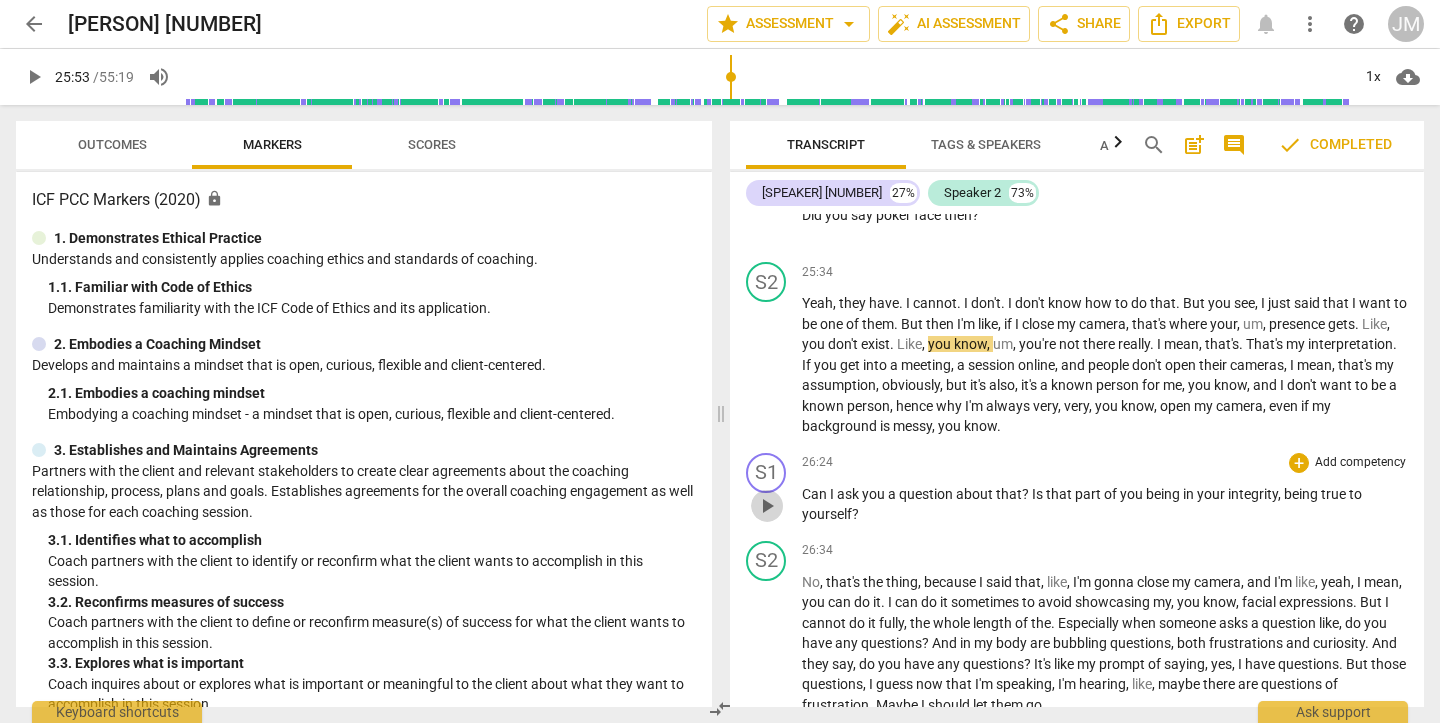click on "play_arrow" at bounding box center [767, 506] 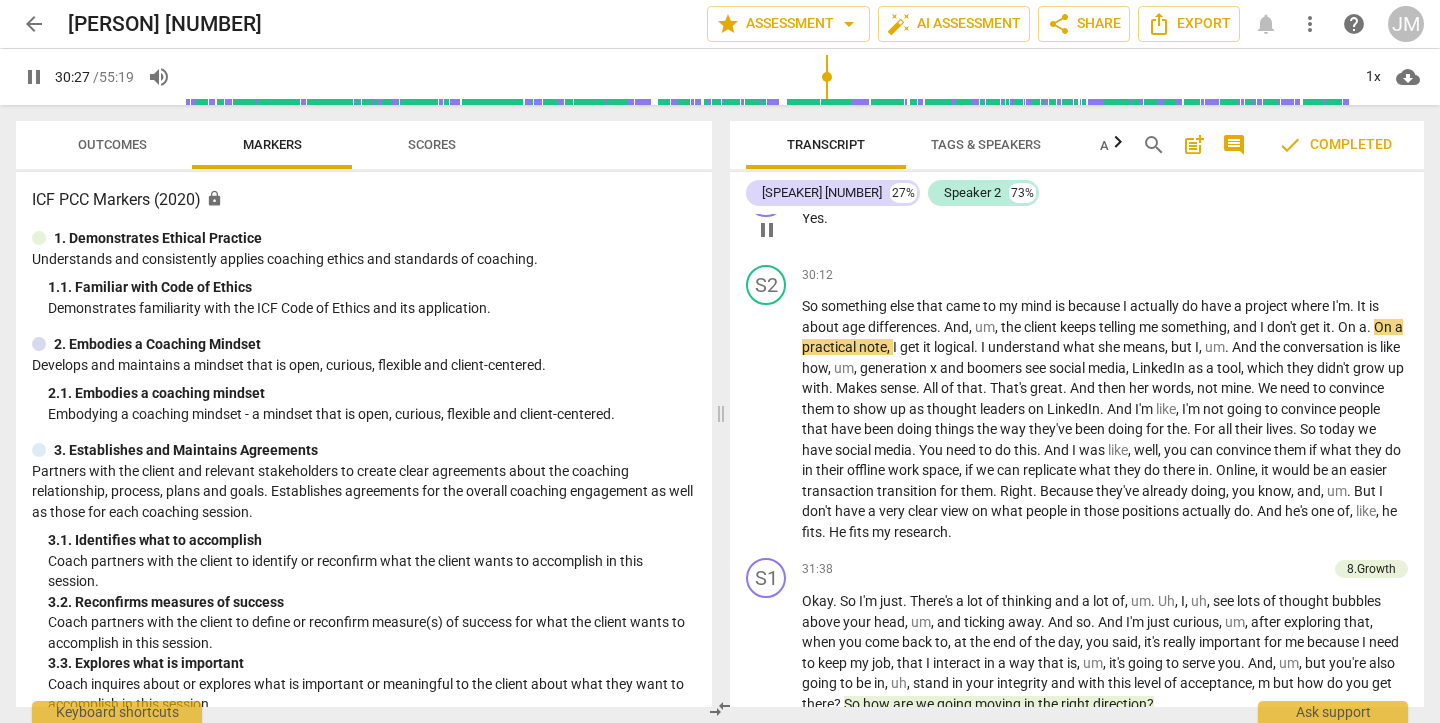scroll, scrollTop: 9816, scrollLeft: 0, axis: vertical 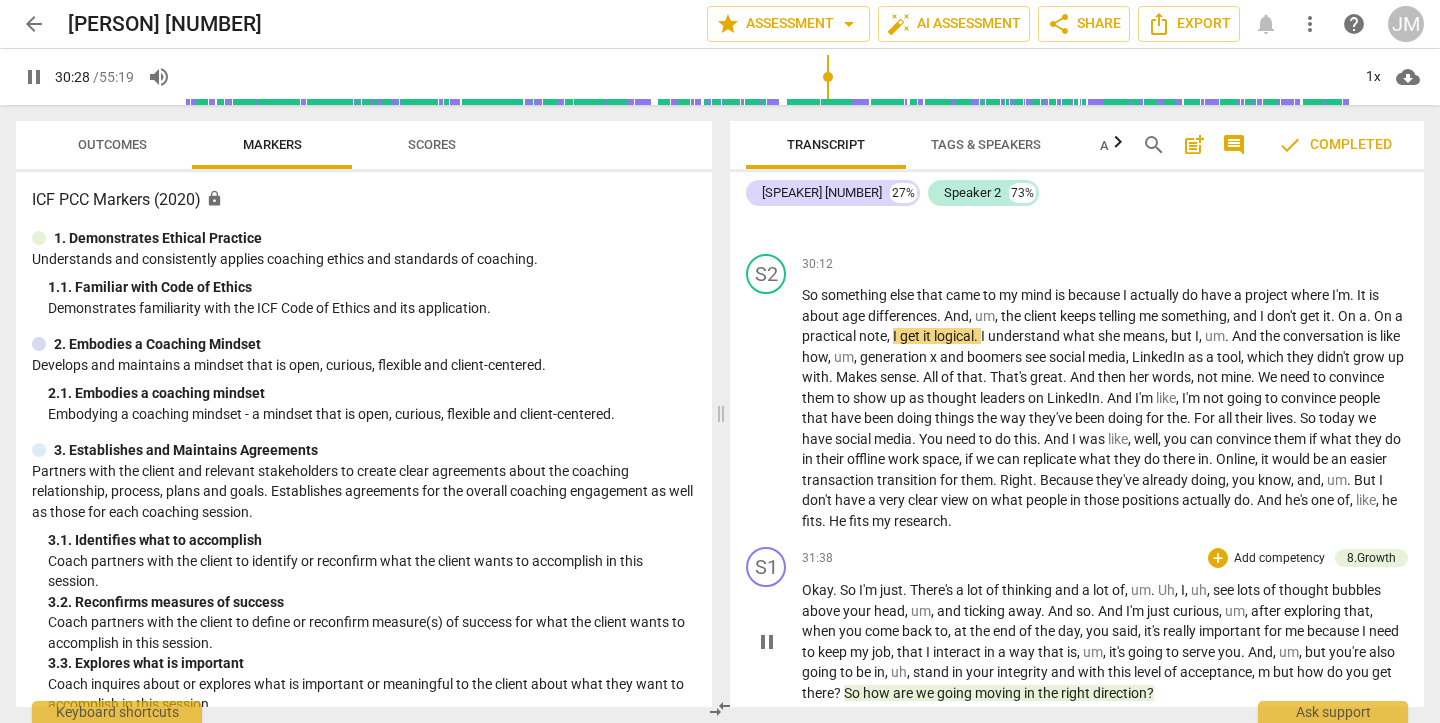 click on "pause" at bounding box center (767, 642) 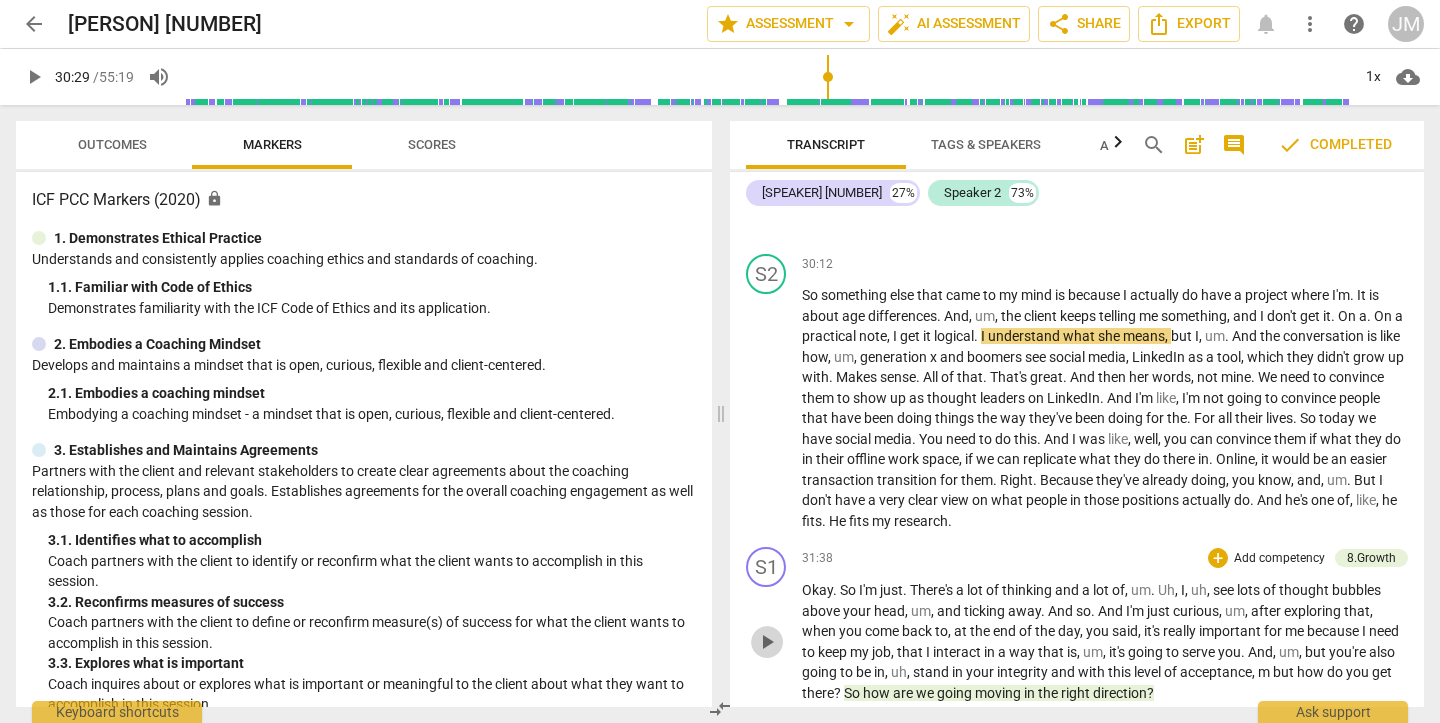 click on "play_arrow" at bounding box center [767, 642] 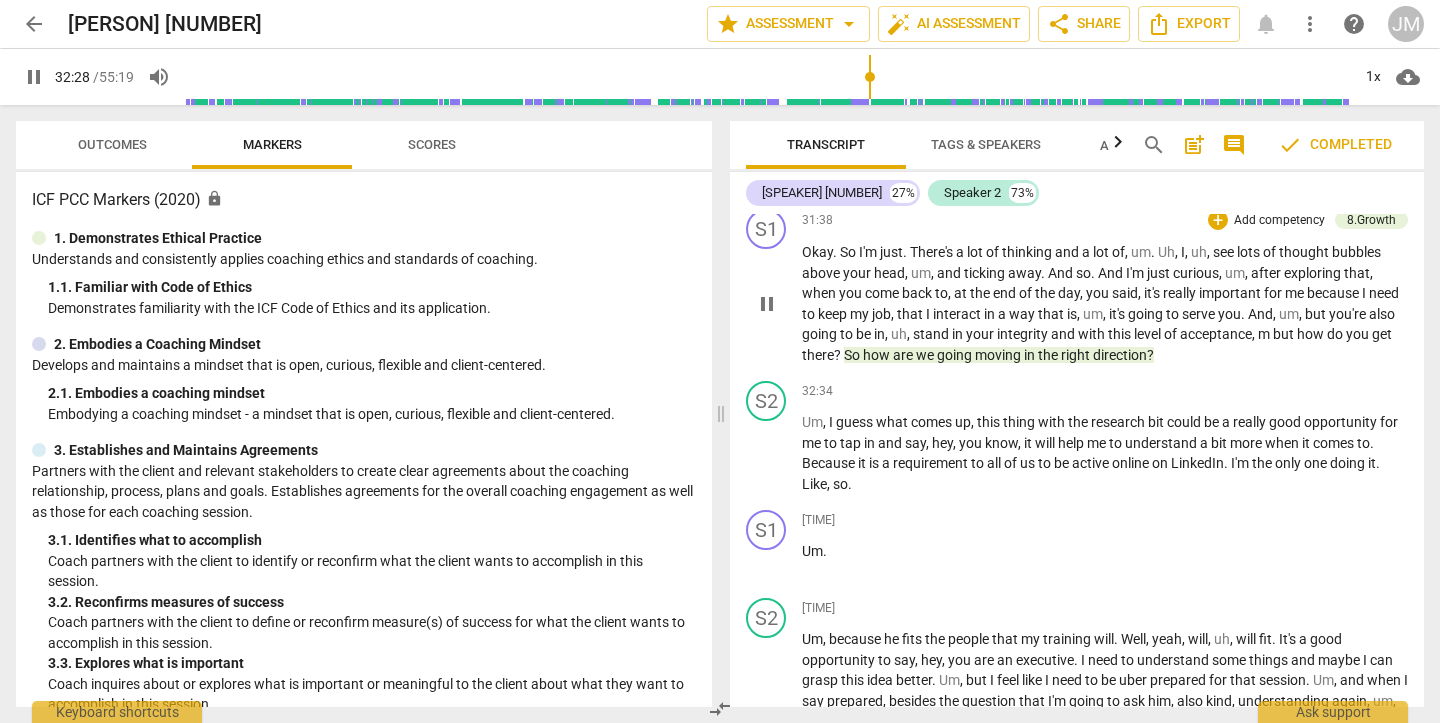 scroll, scrollTop: 10194, scrollLeft: 0, axis: vertical 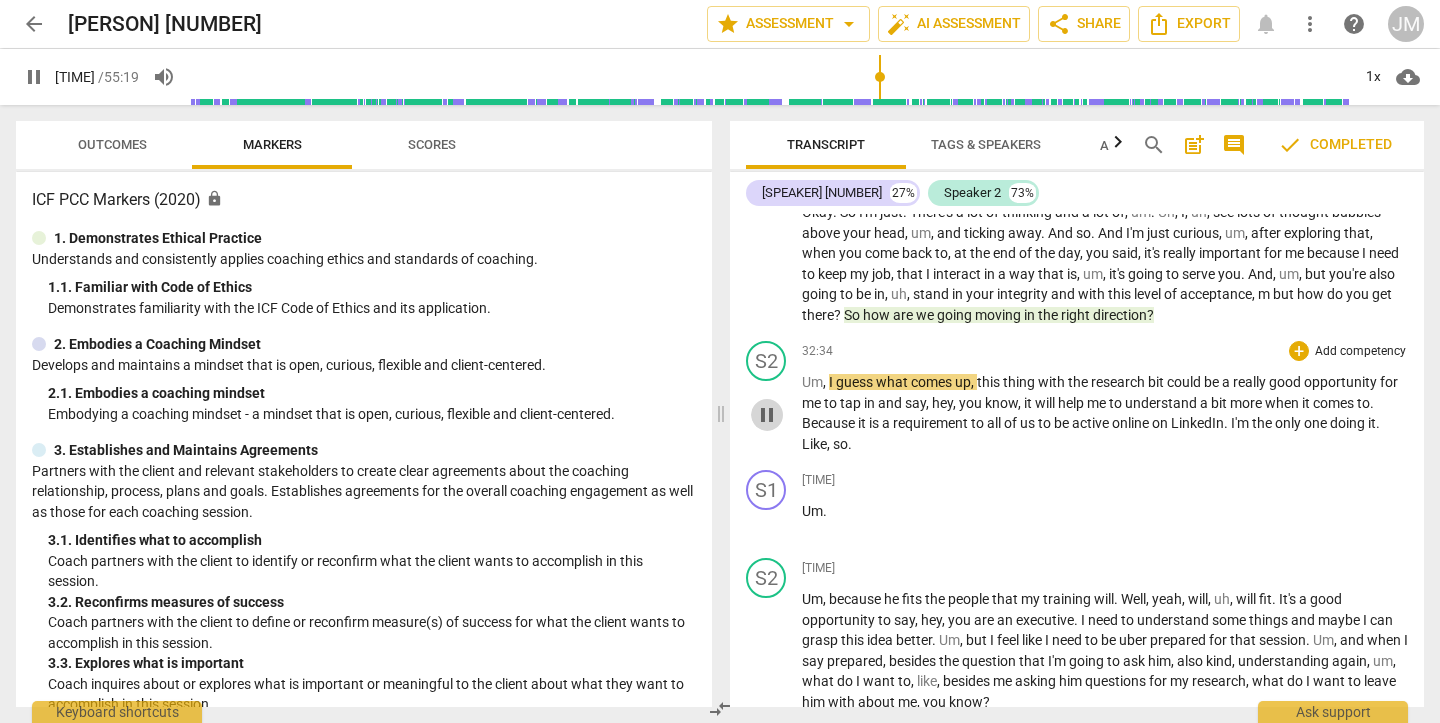 click on "pause" at bounding box center [767, 415] 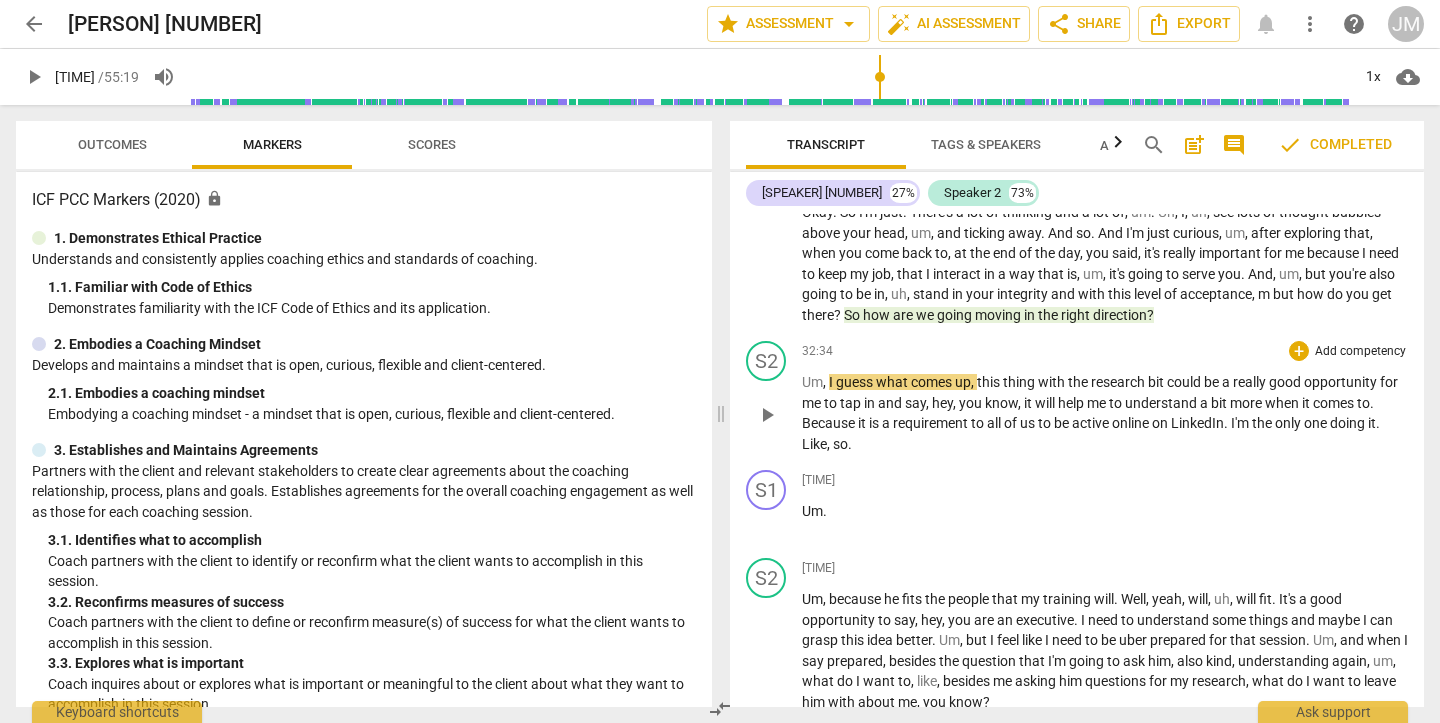 click on "play_arrow" at bounding box center (767, 415) 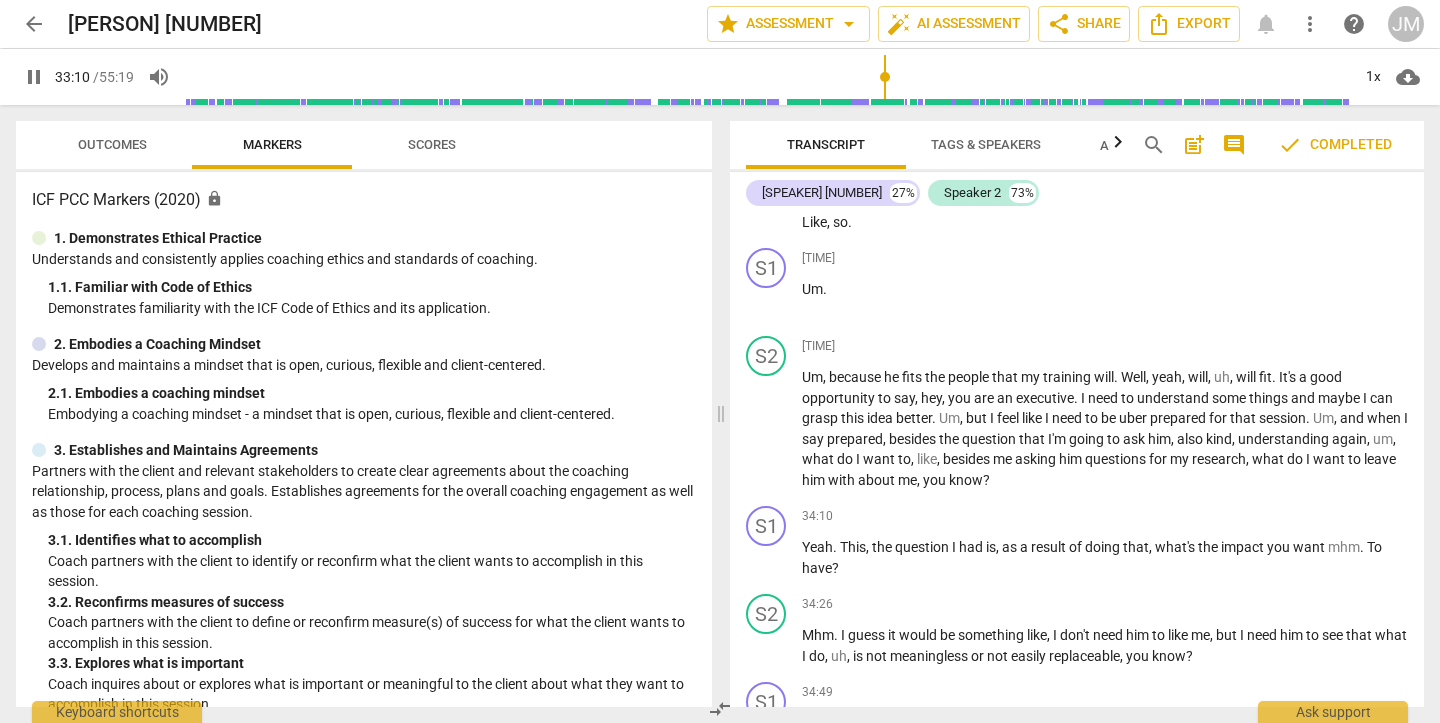 scroll, scrollTop: 10417, scrollLeft: 0, axis: vertical 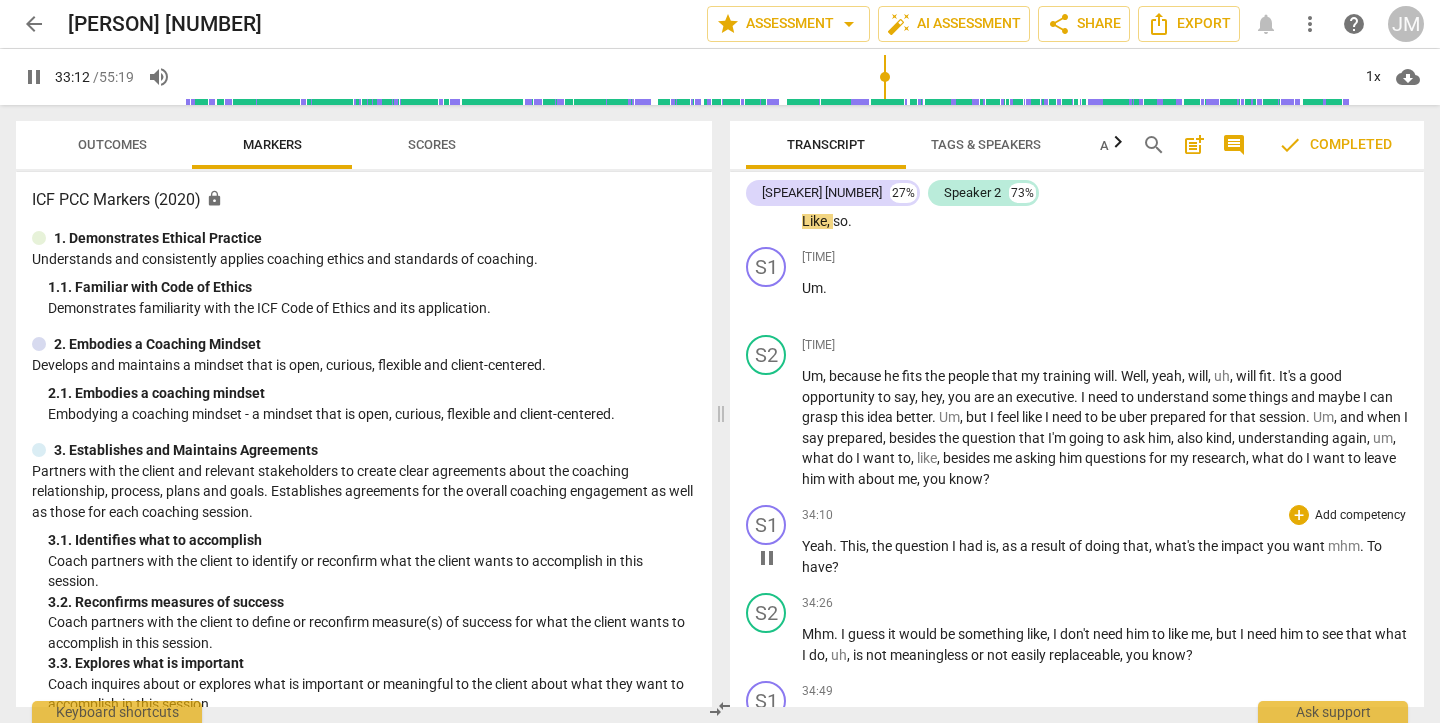 click on "pause" at bounding box center [767, 558] 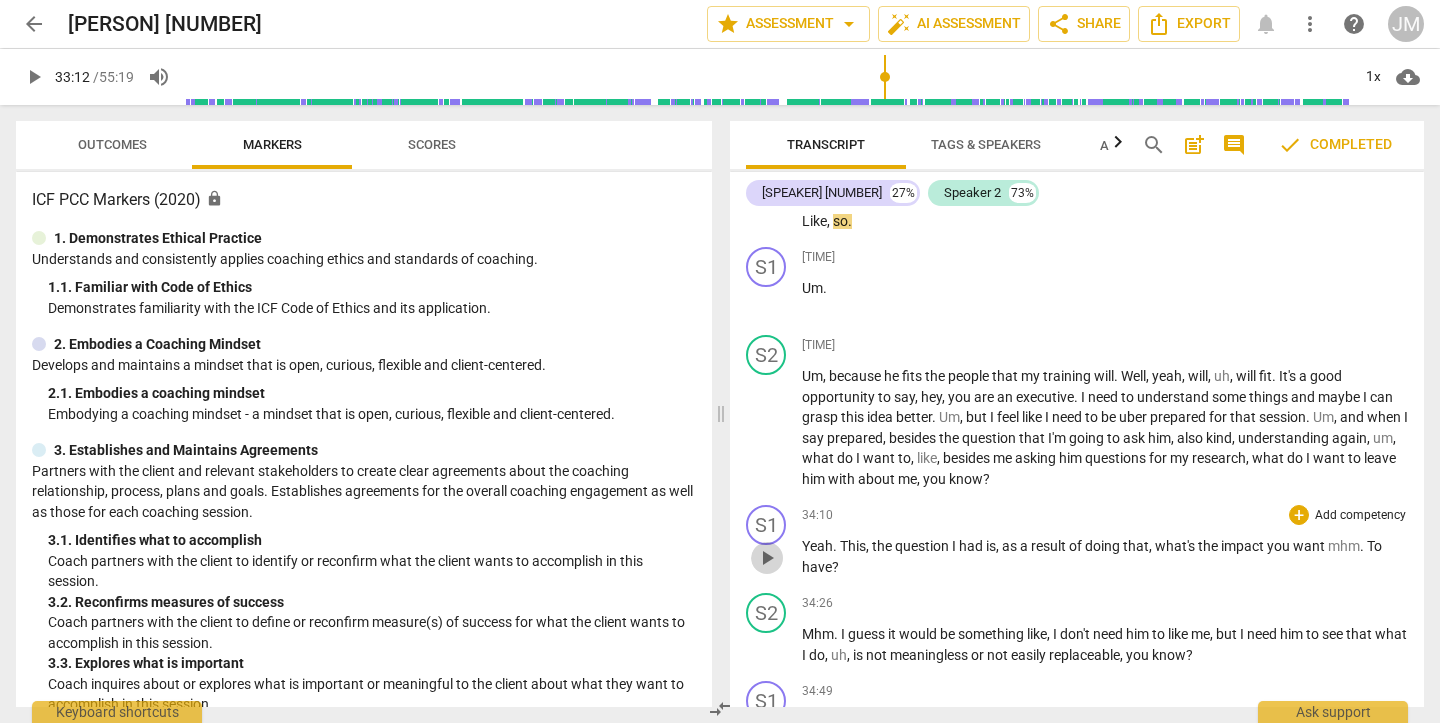 click on "play_arrow" at bounding box center [767, 558] 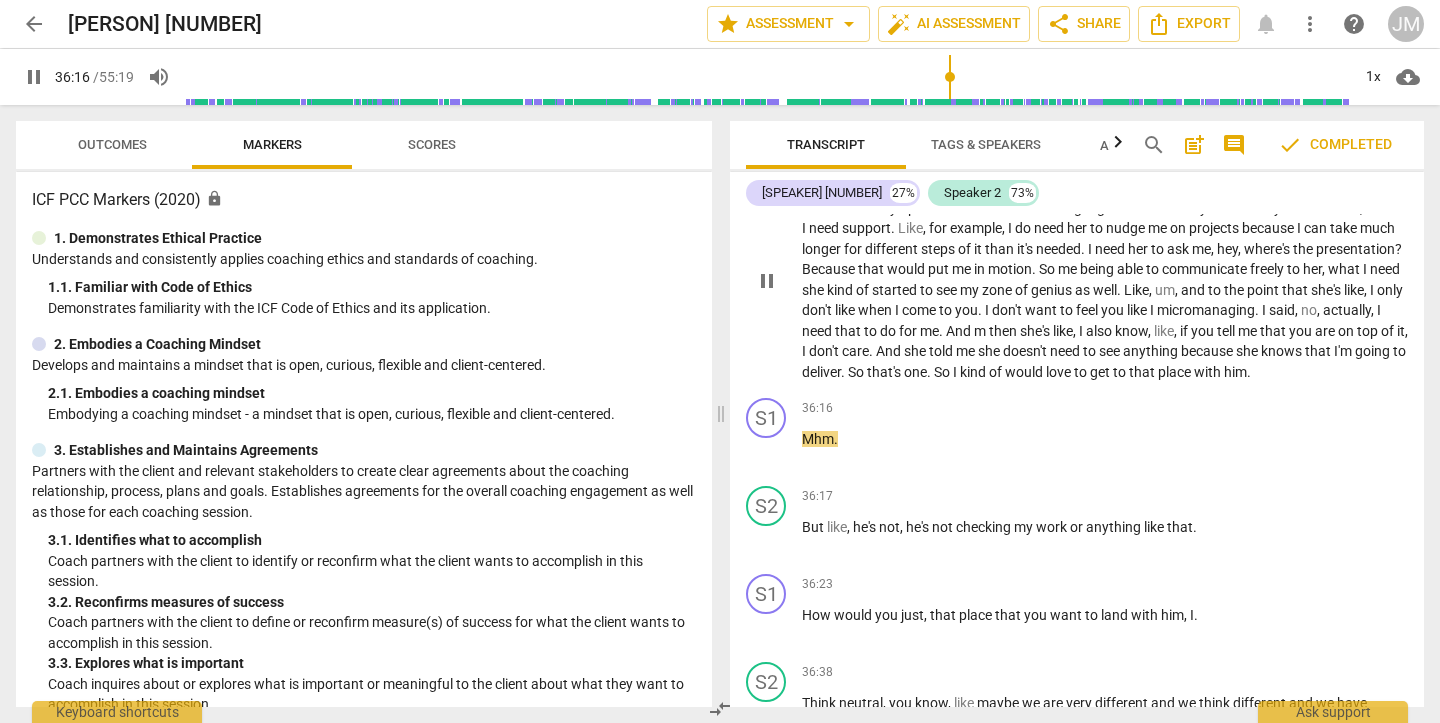 scroll, scrollTop: 11217, scrollLeft: 0, axis: vertical 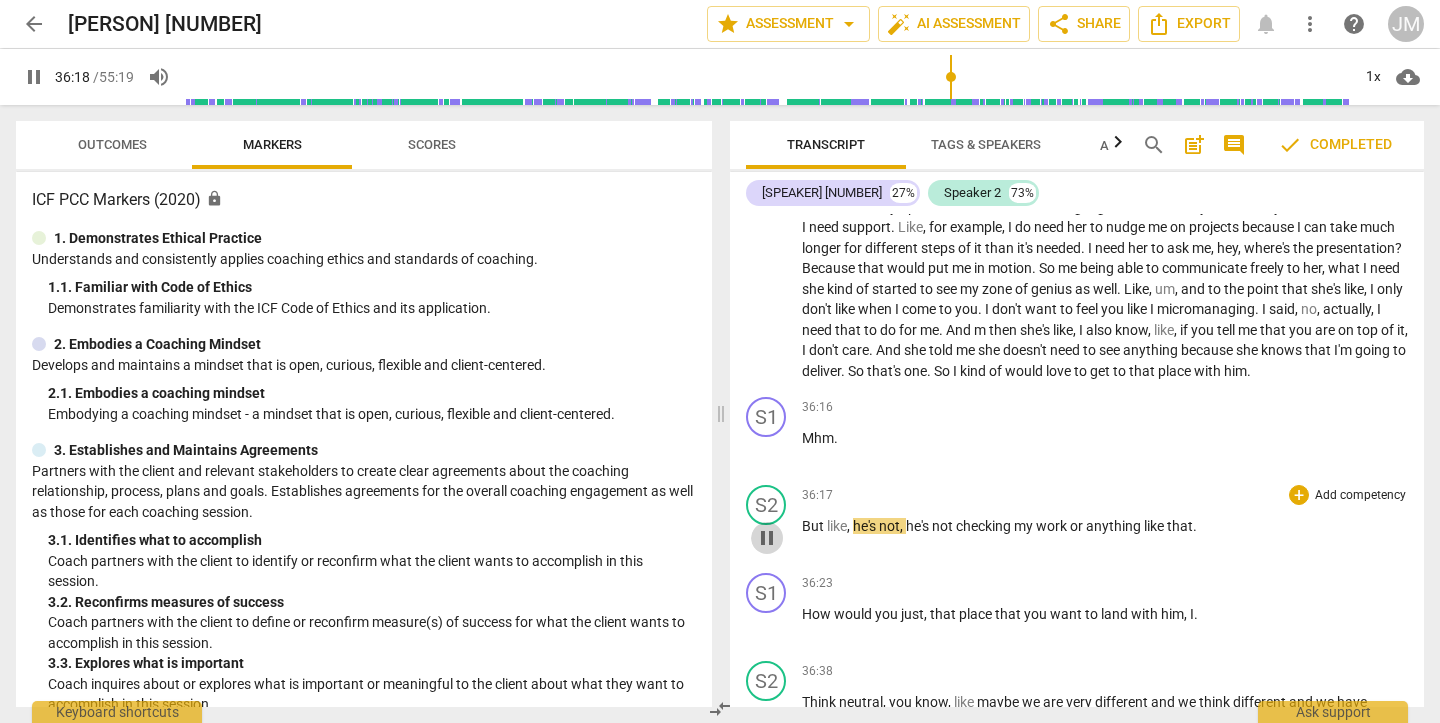 click on "pause" at bounding box center [767, 538] 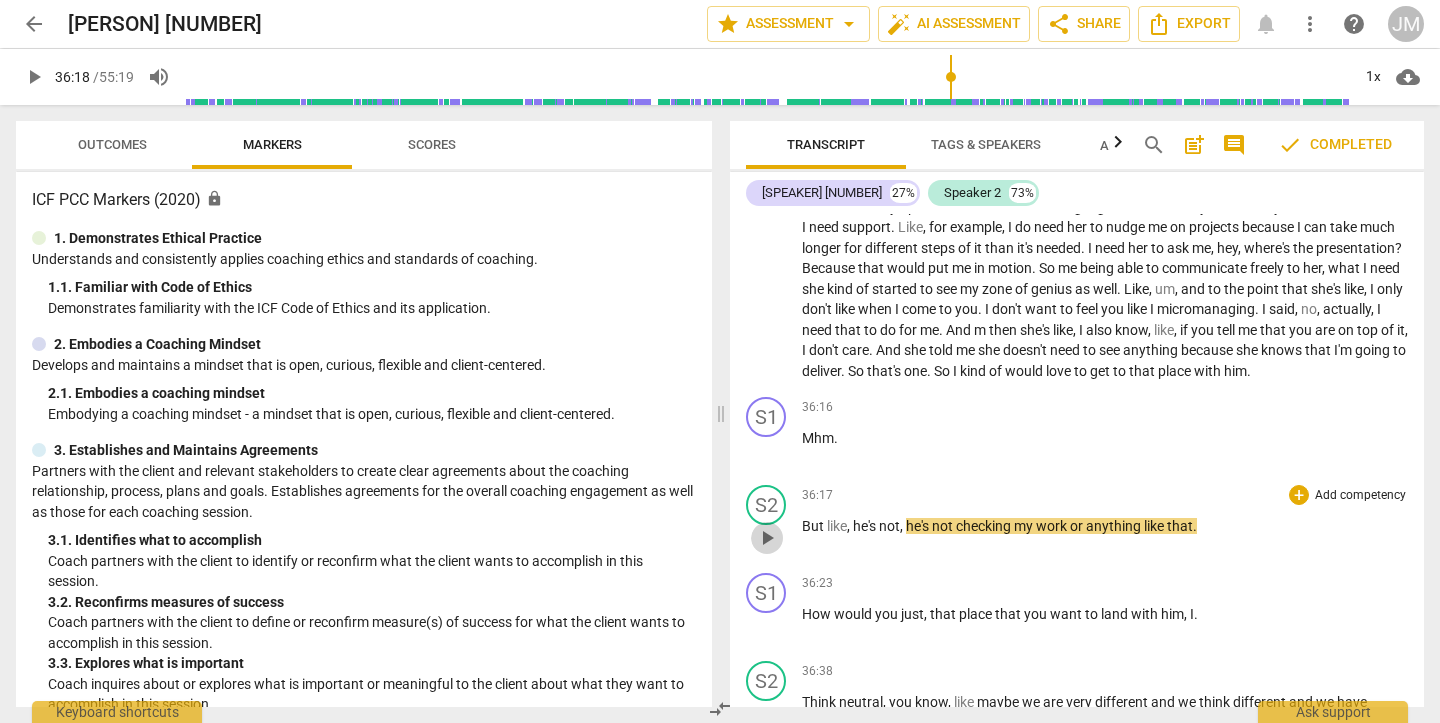 click on "play_arrow" at bounding box center (767, 538) 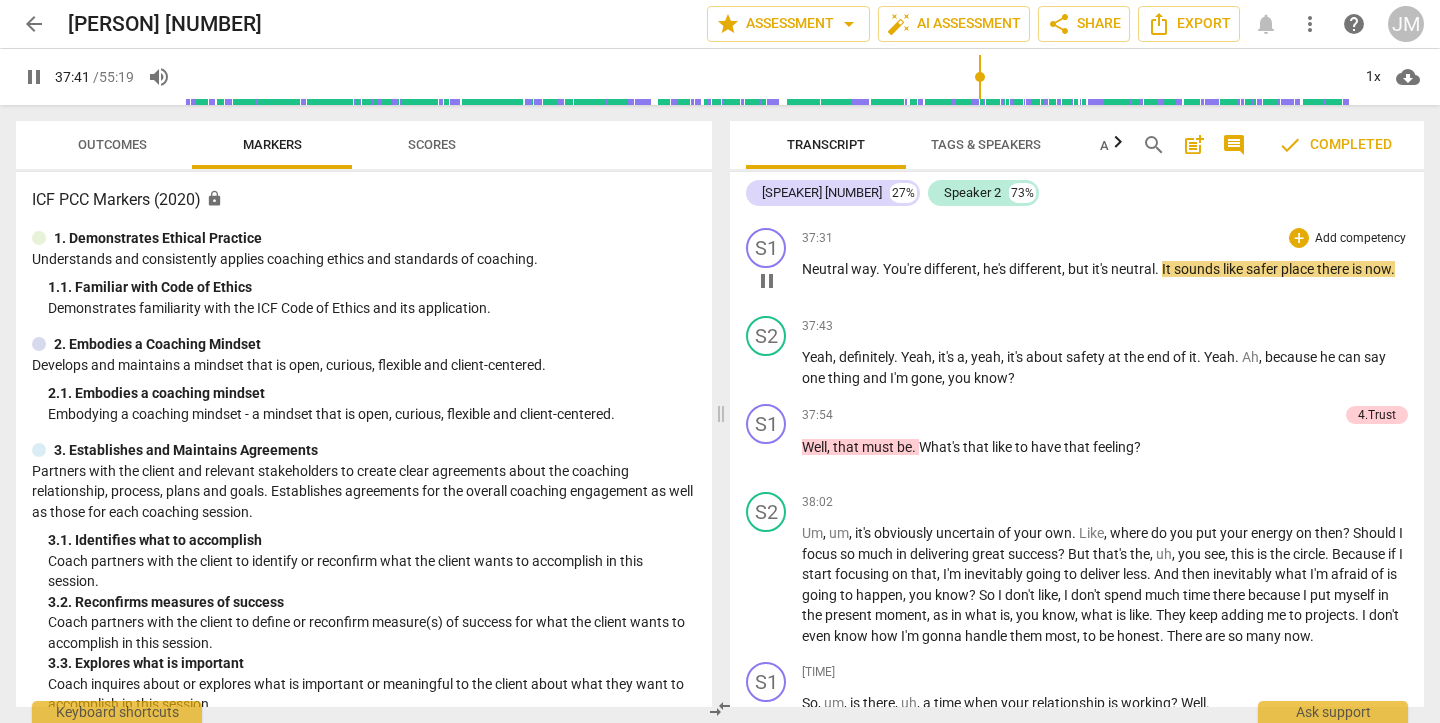 scroll, scrollTop: 11997, scrollLeft: 0, axis: vertical 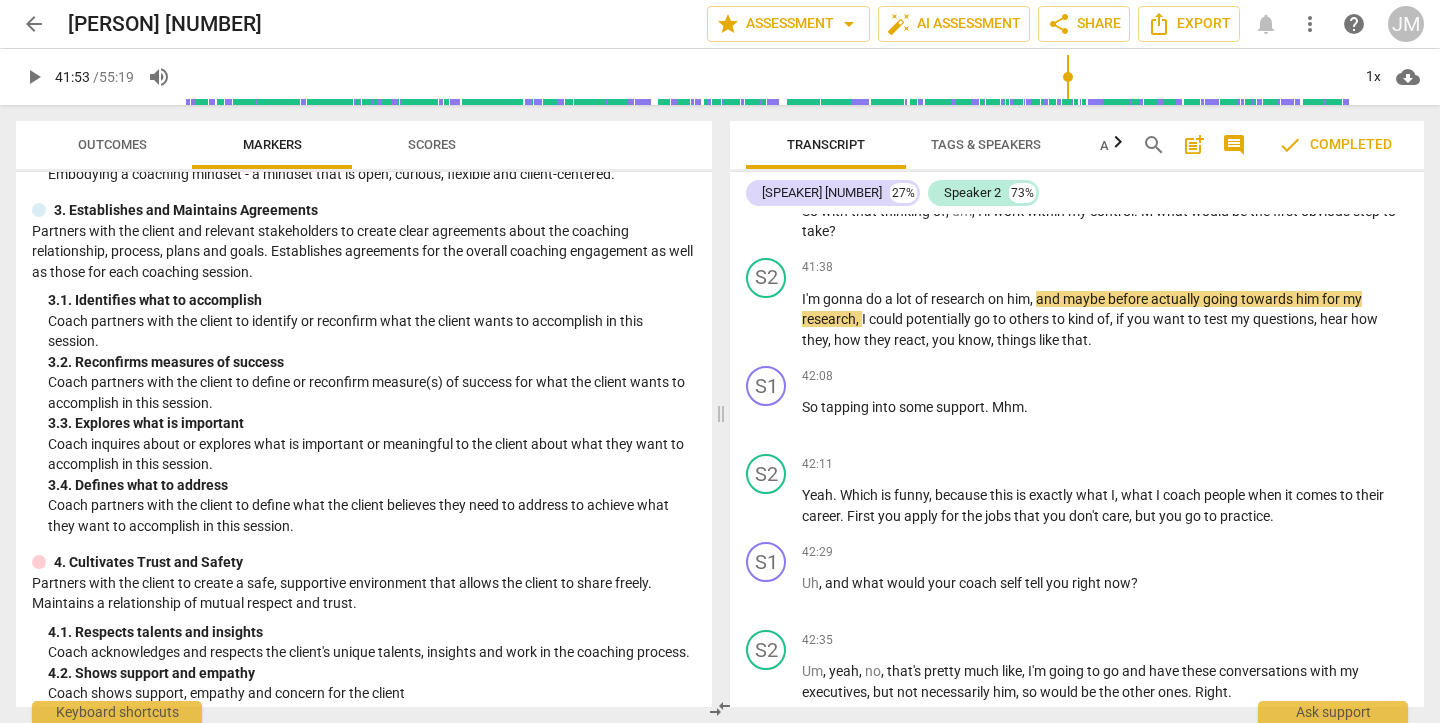 type on "2514" 